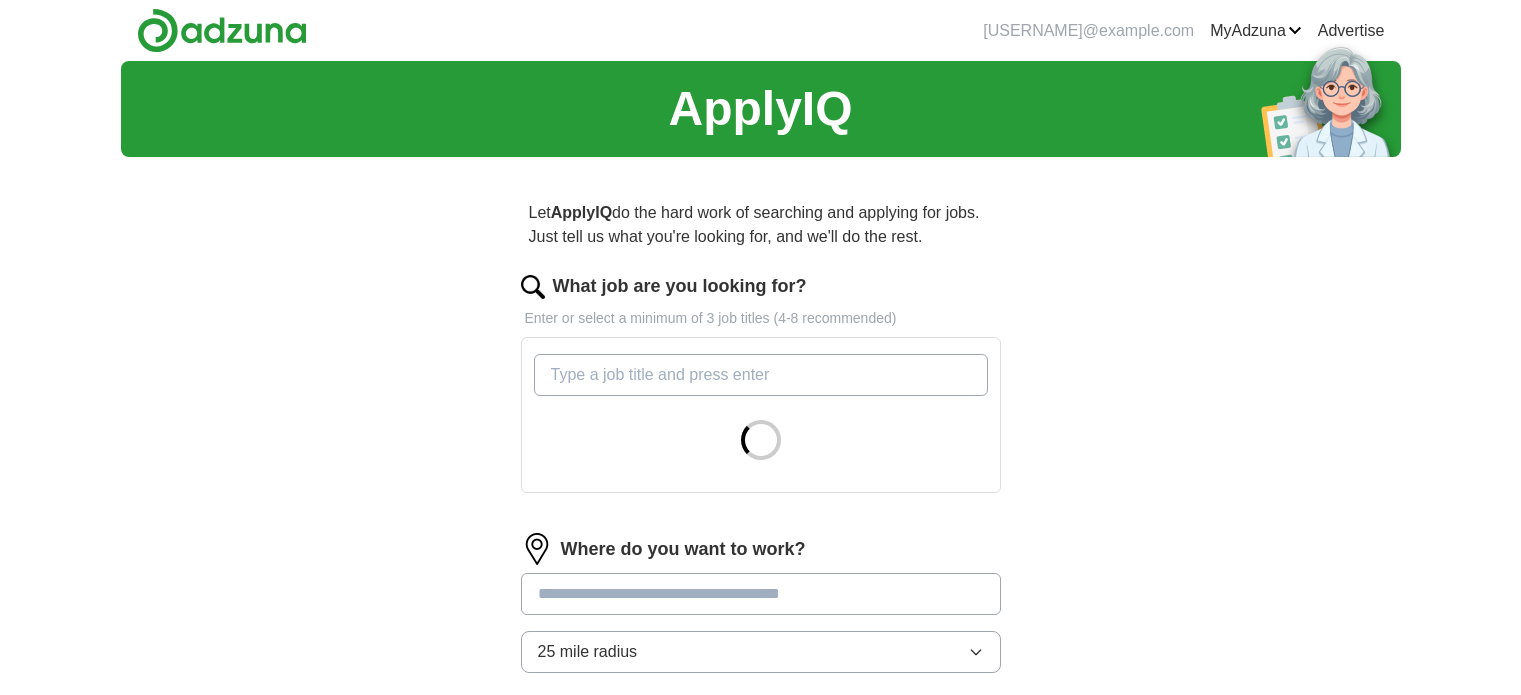 scroll, scrollTop: 0, scrollLeft: 0, axis: both 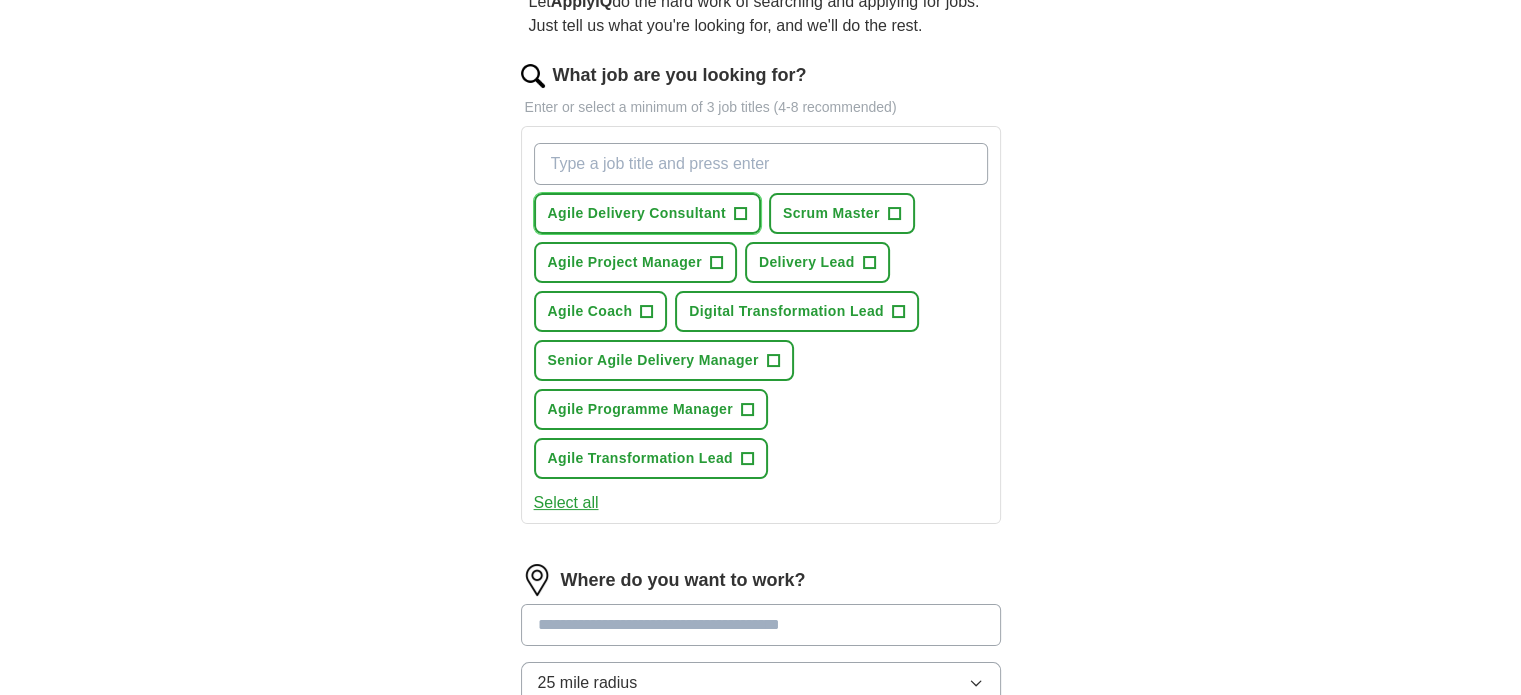 click on "Agile Delivery Consultant" at bounding box center (637, 213) 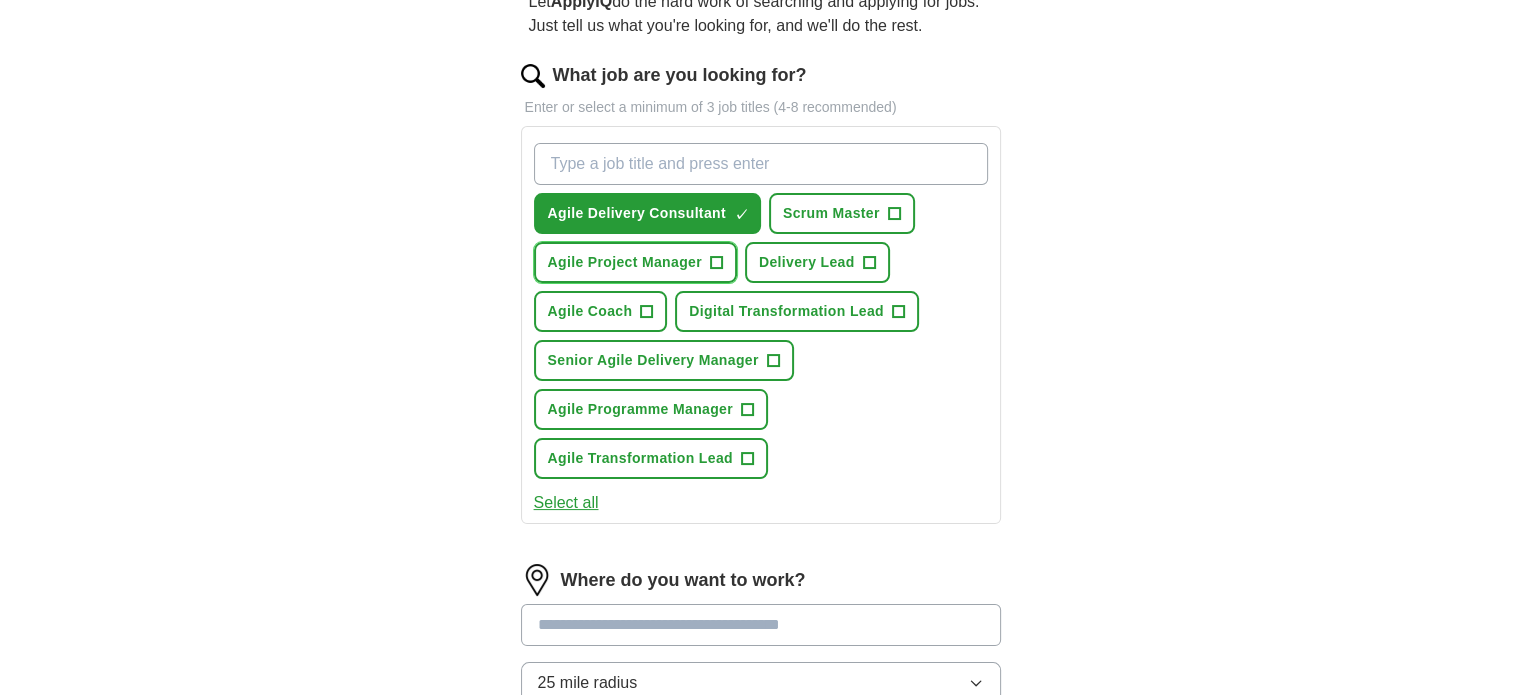 click on "Agile Project Manager" at bounding box center [625, 262] 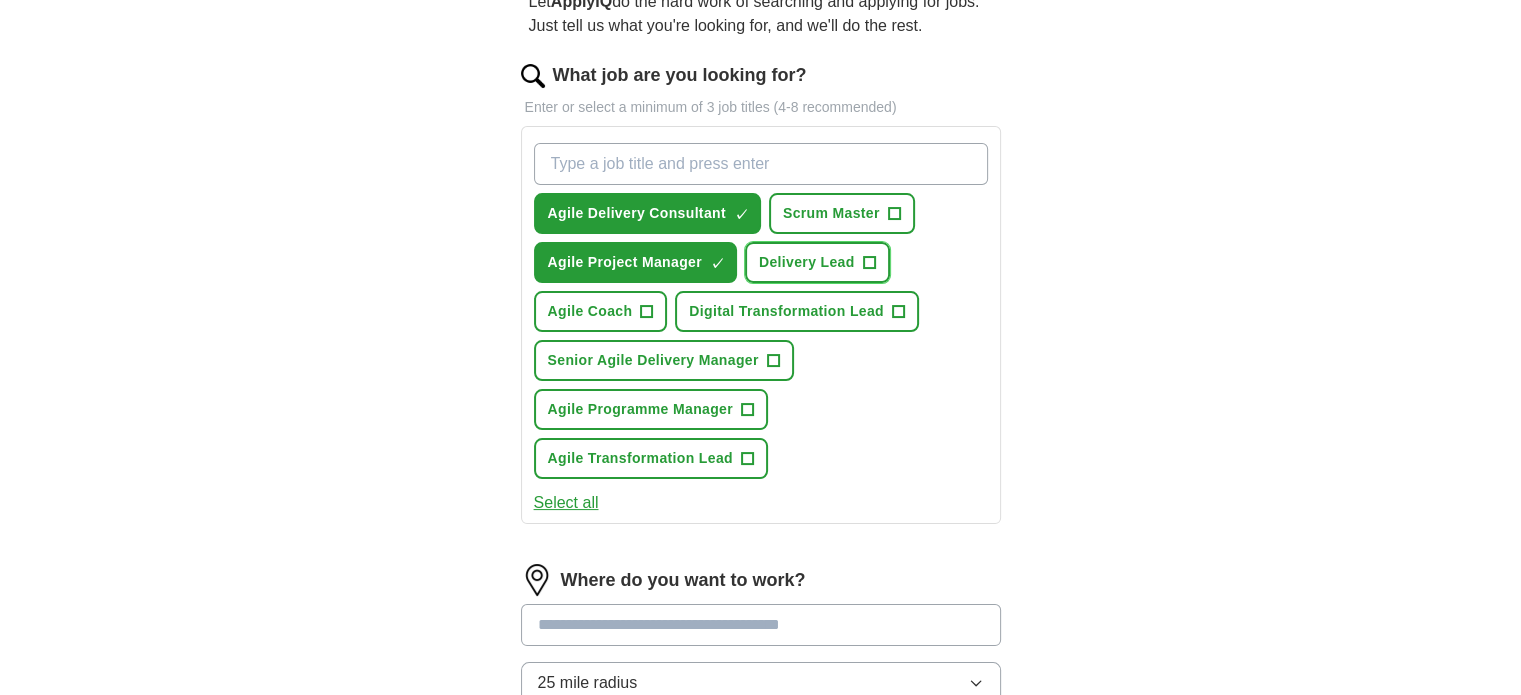 click on "Delivery Lead" at bounding box center (807, 262) 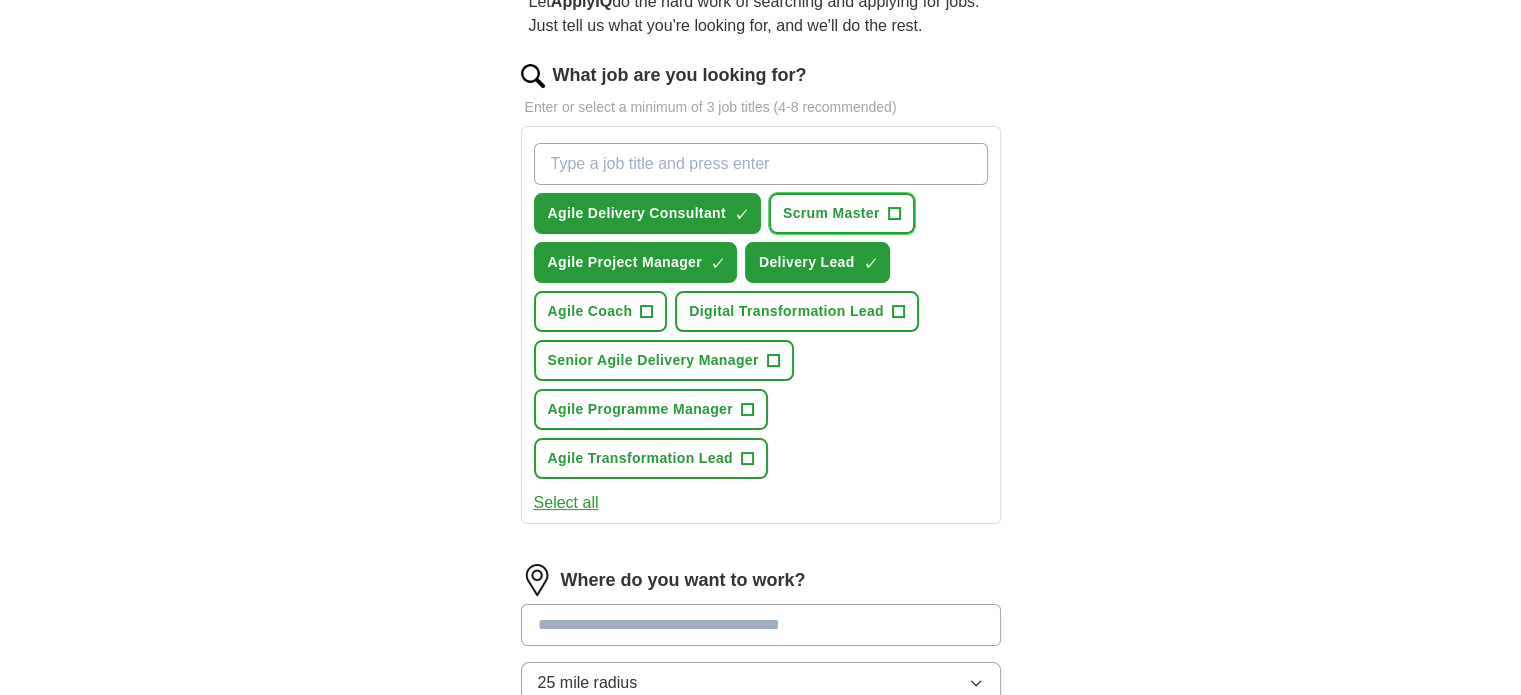 click on "Scrum Master" at bounding box center [831, 213] 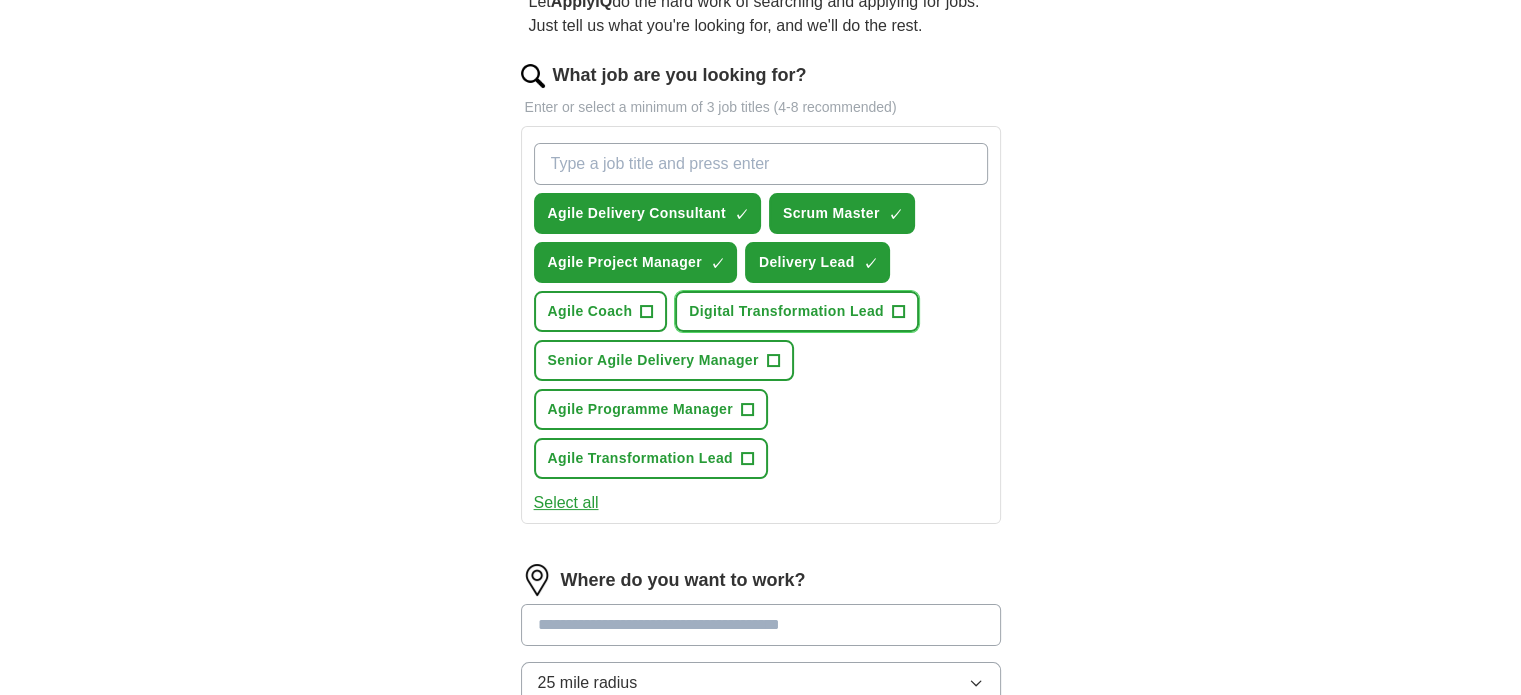 click on "Digital Transformation Lead" at bounding box center [786, 311] 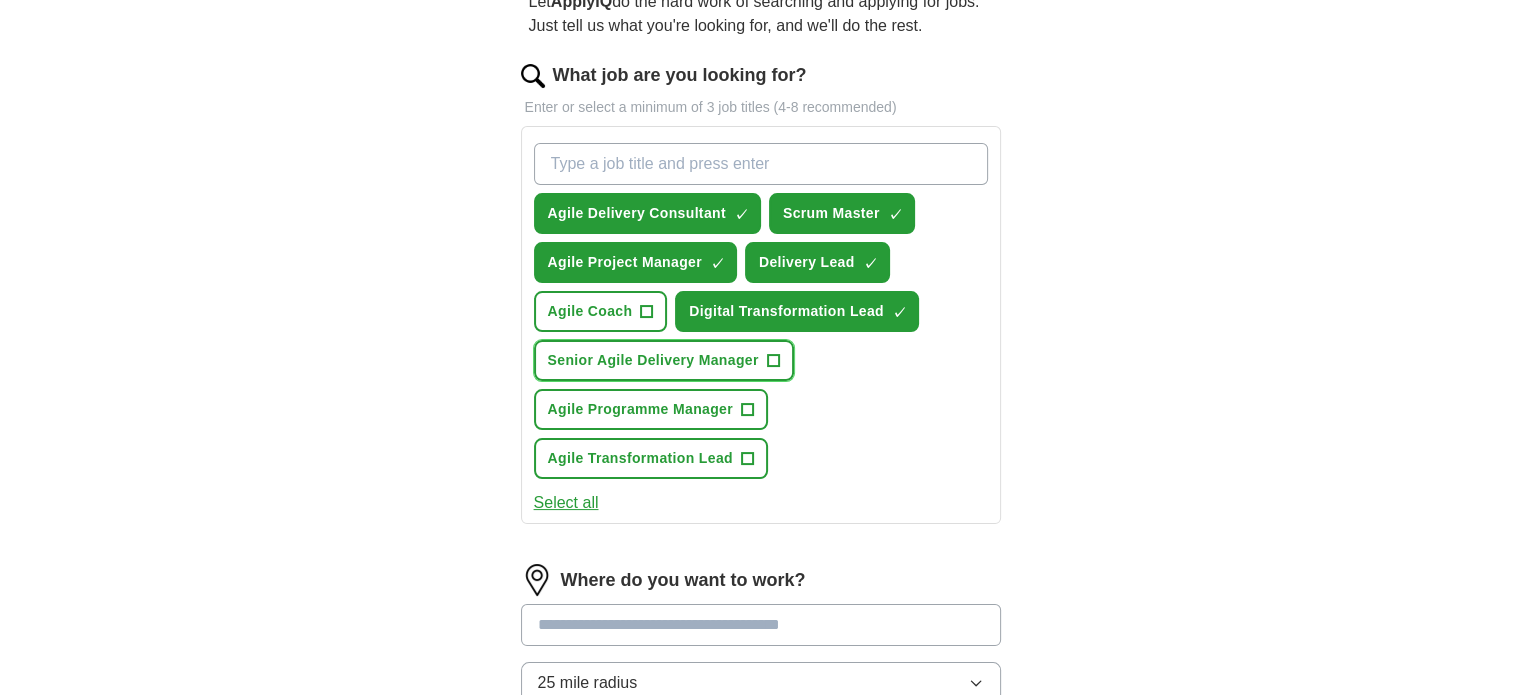 click on "Senior Agile Delivery Manager" at bounding box center (653, 360) 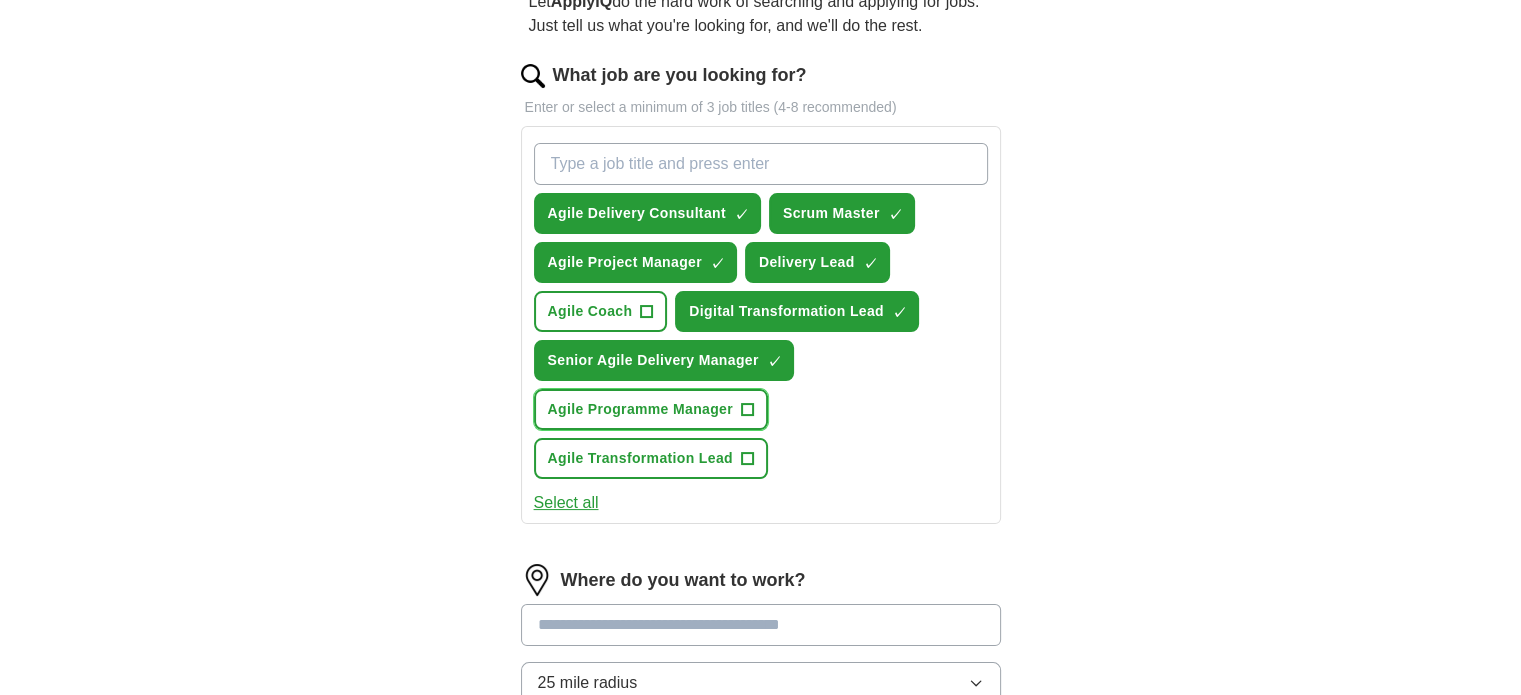 click on "Agile Programme Manager" at bounding box center [640, 409] 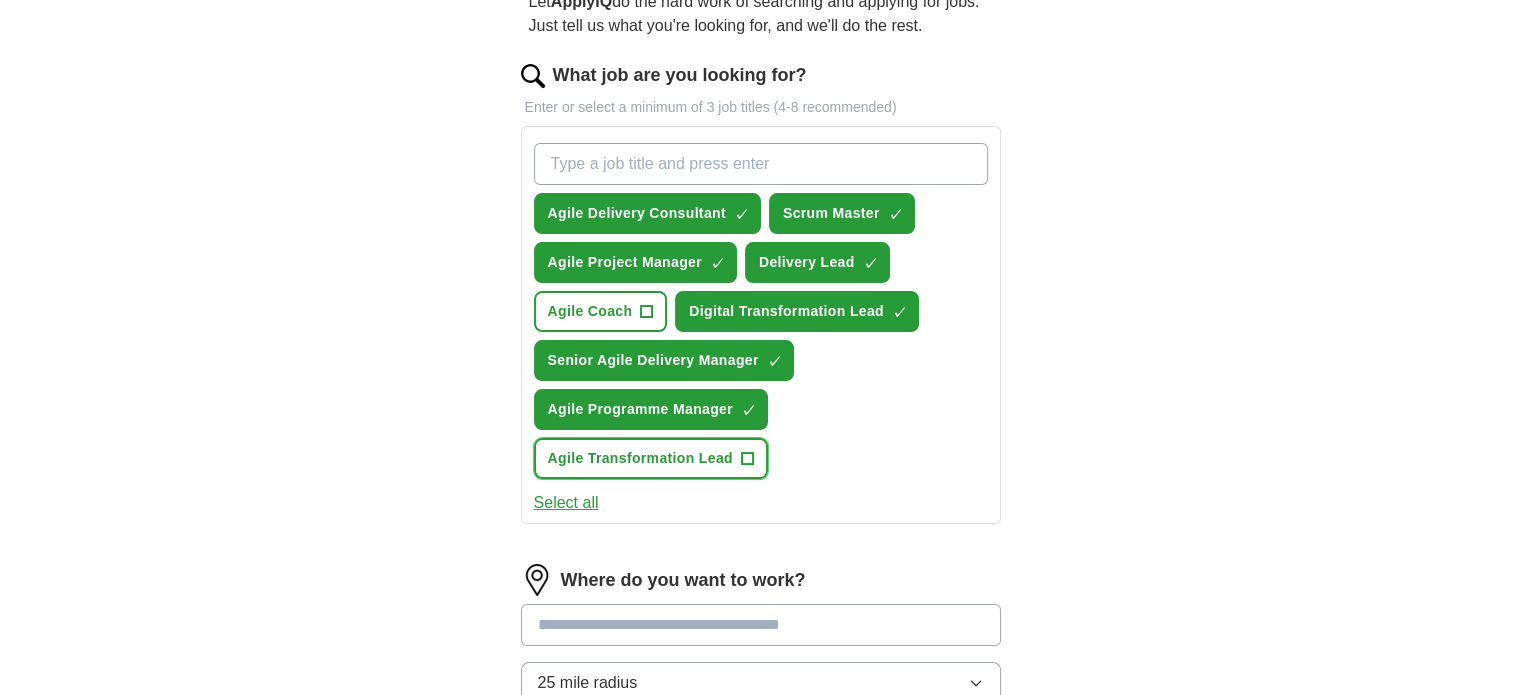 click on "Agile Transformation Lead +" at bounding box center [651, 458] 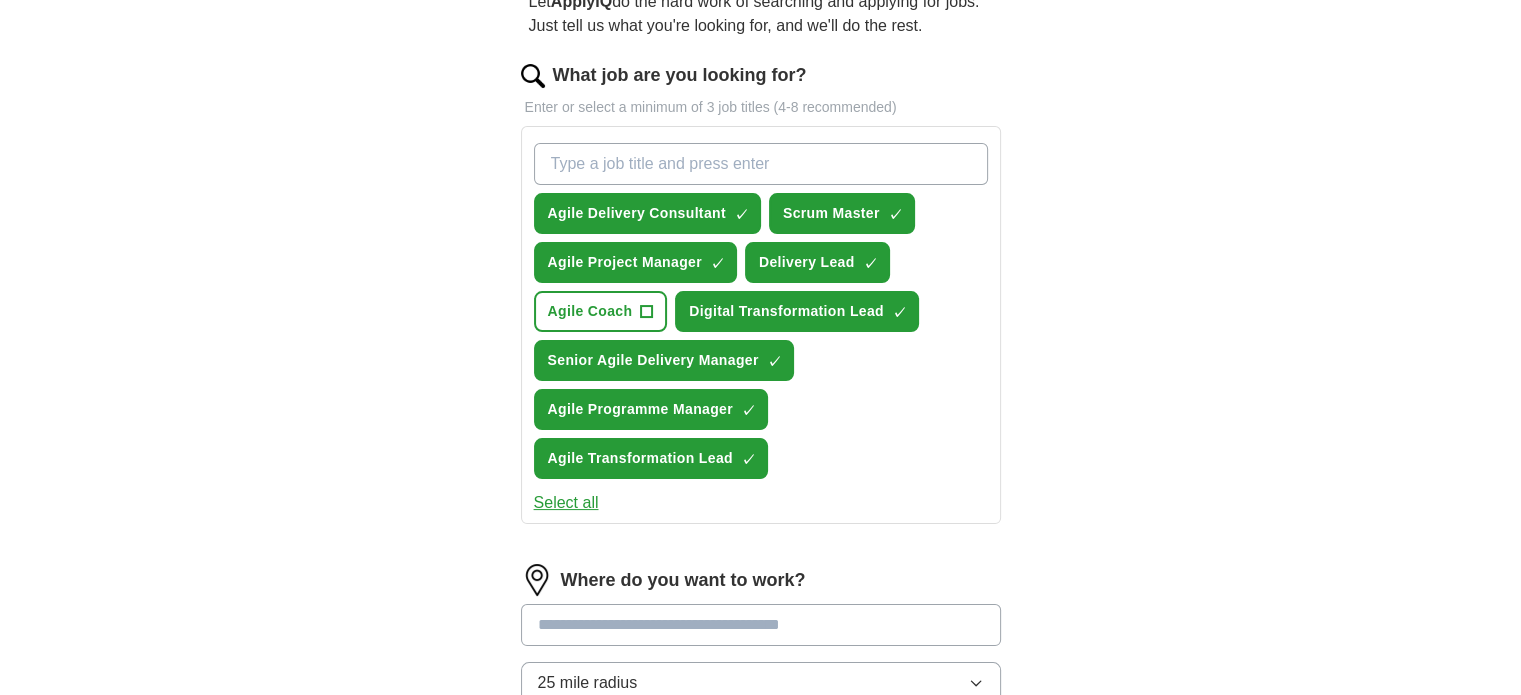 click on "What job are you looking for?" at bounding box center (761, 164) 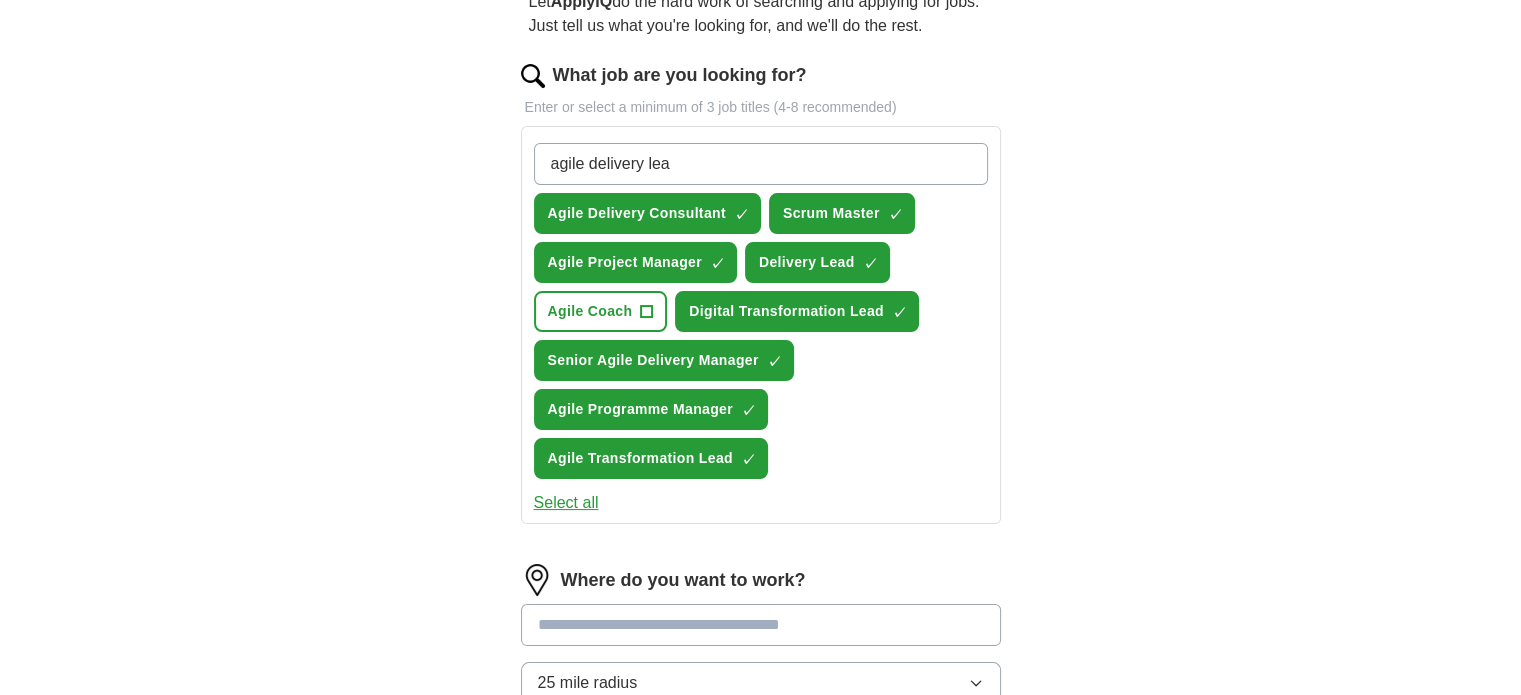 type on "agile delivery lead" 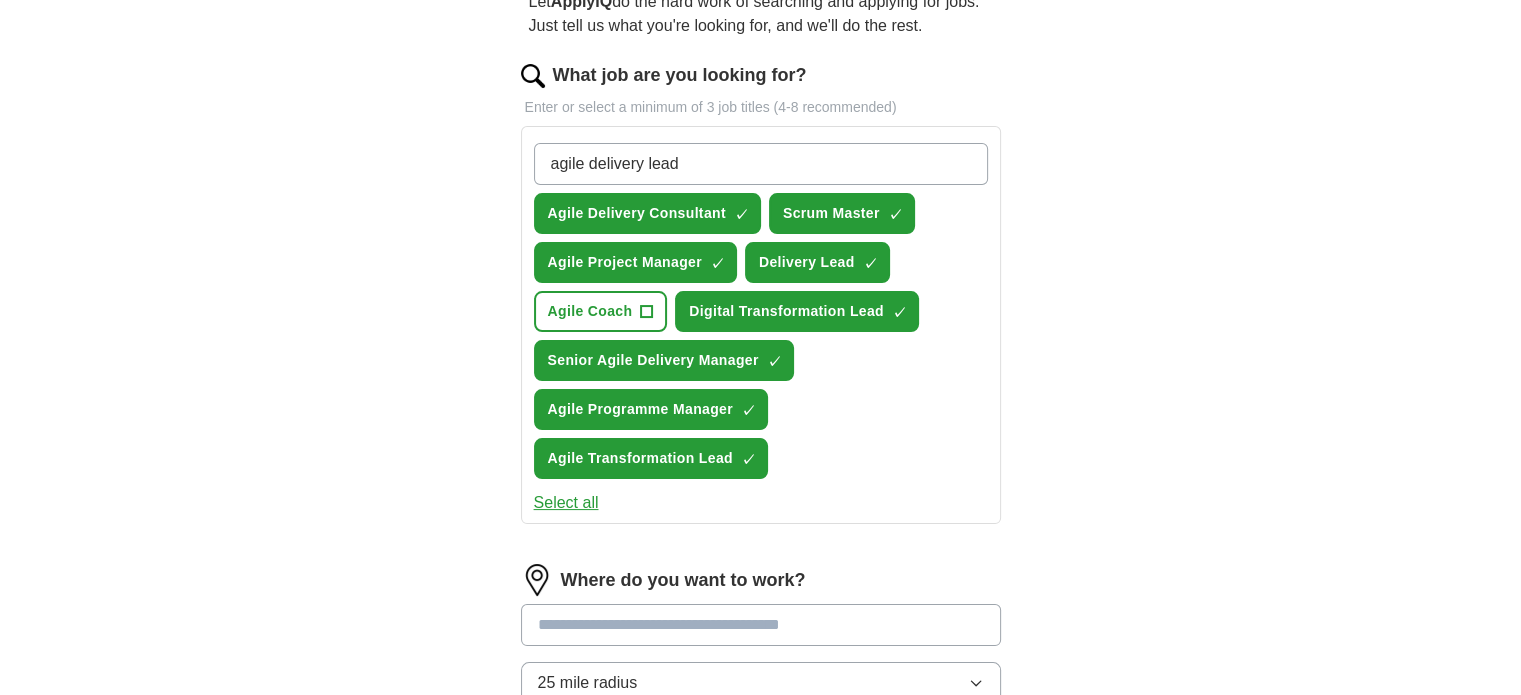 type 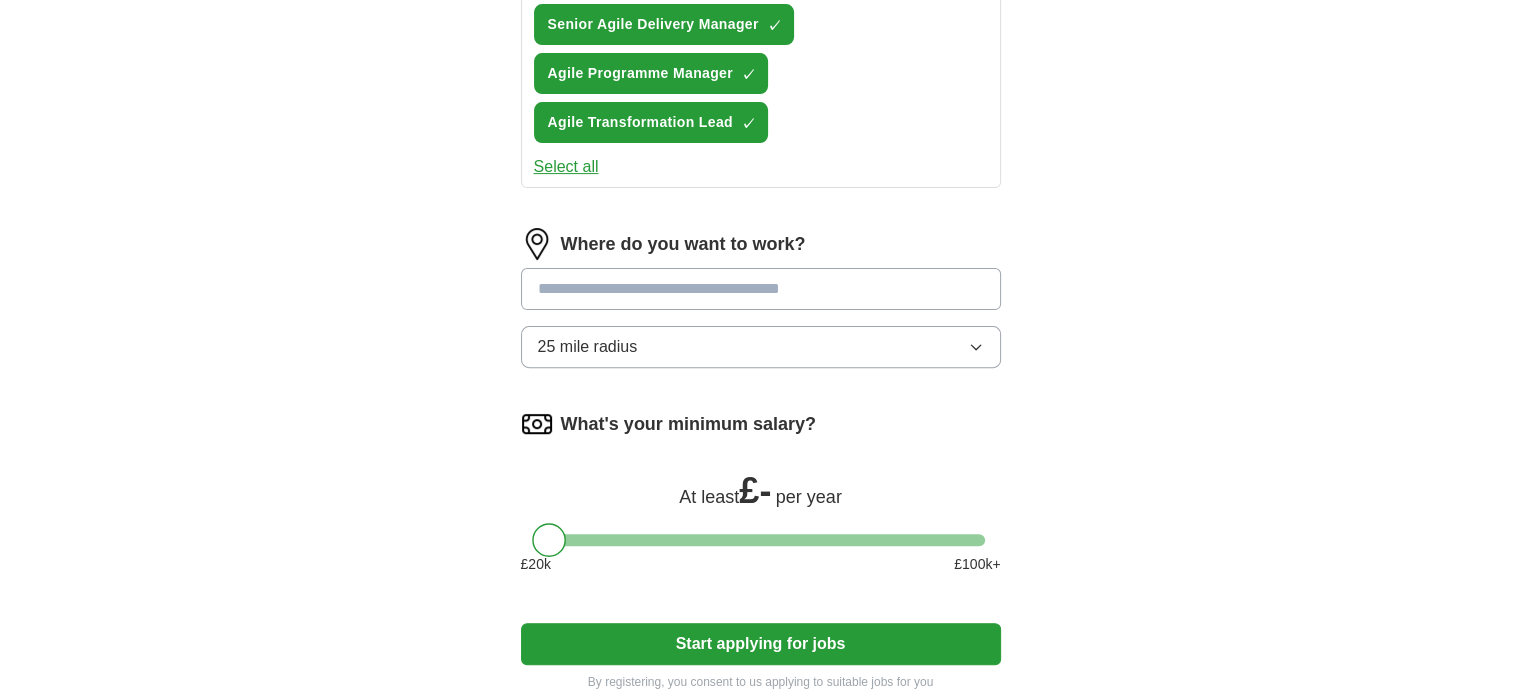scroll, scrollTop: 596, scrollLeft: 0, axis: vertical 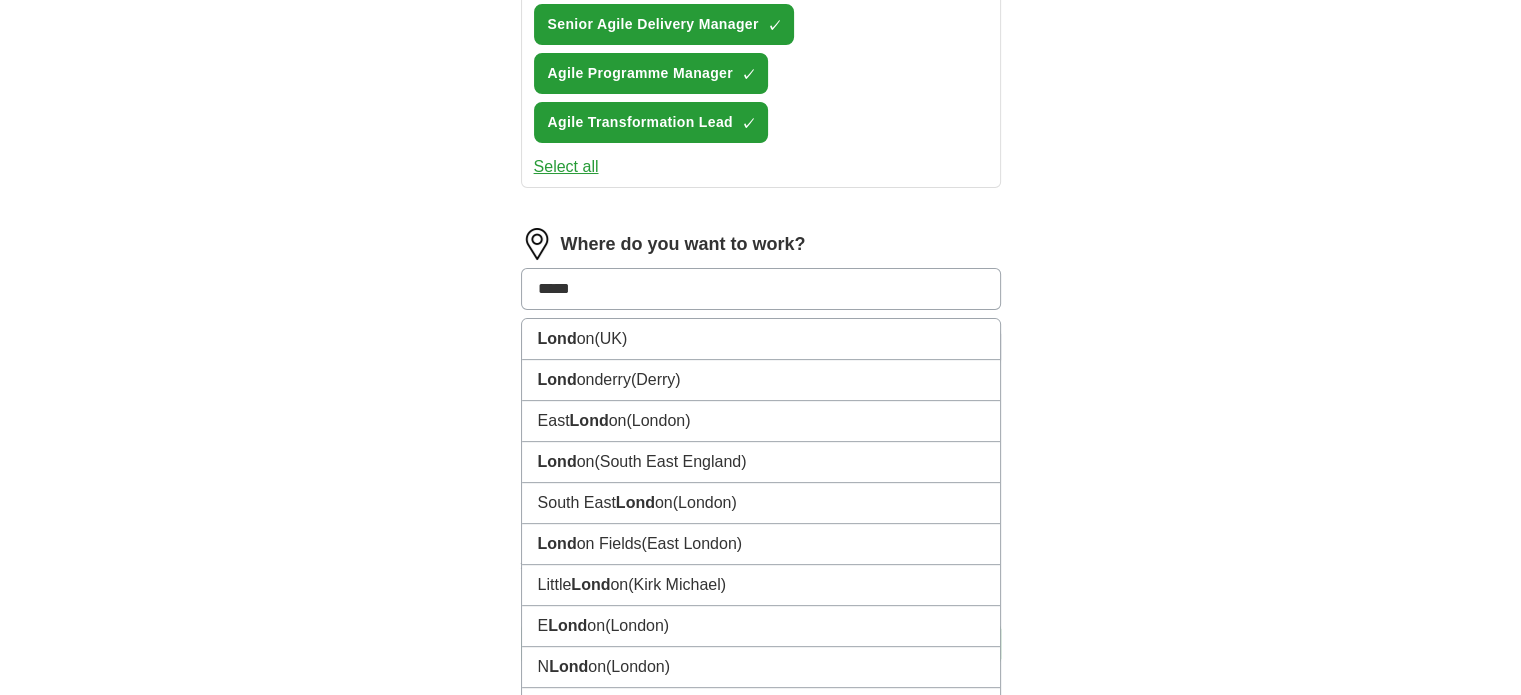 type on "******" 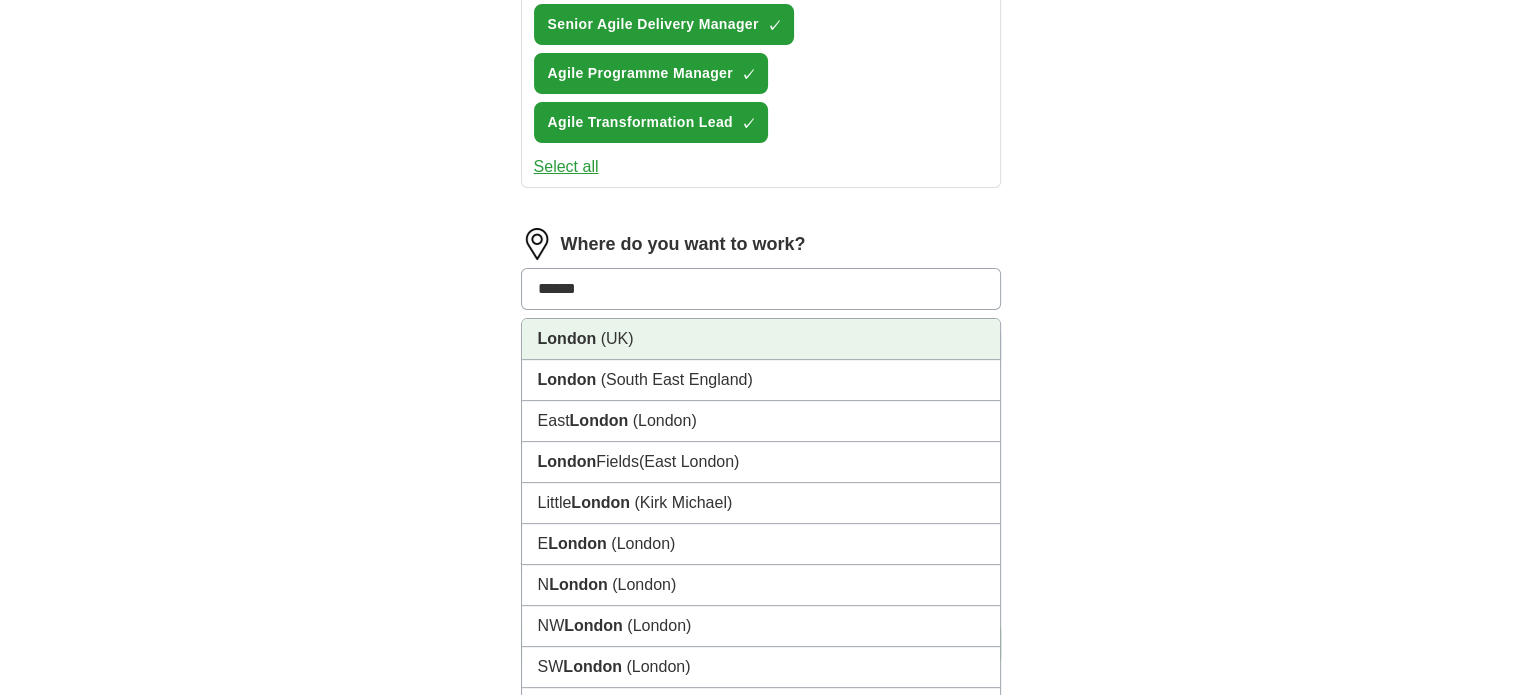 click on "[CITY]   (UK)" at bounding box center [761, 339] 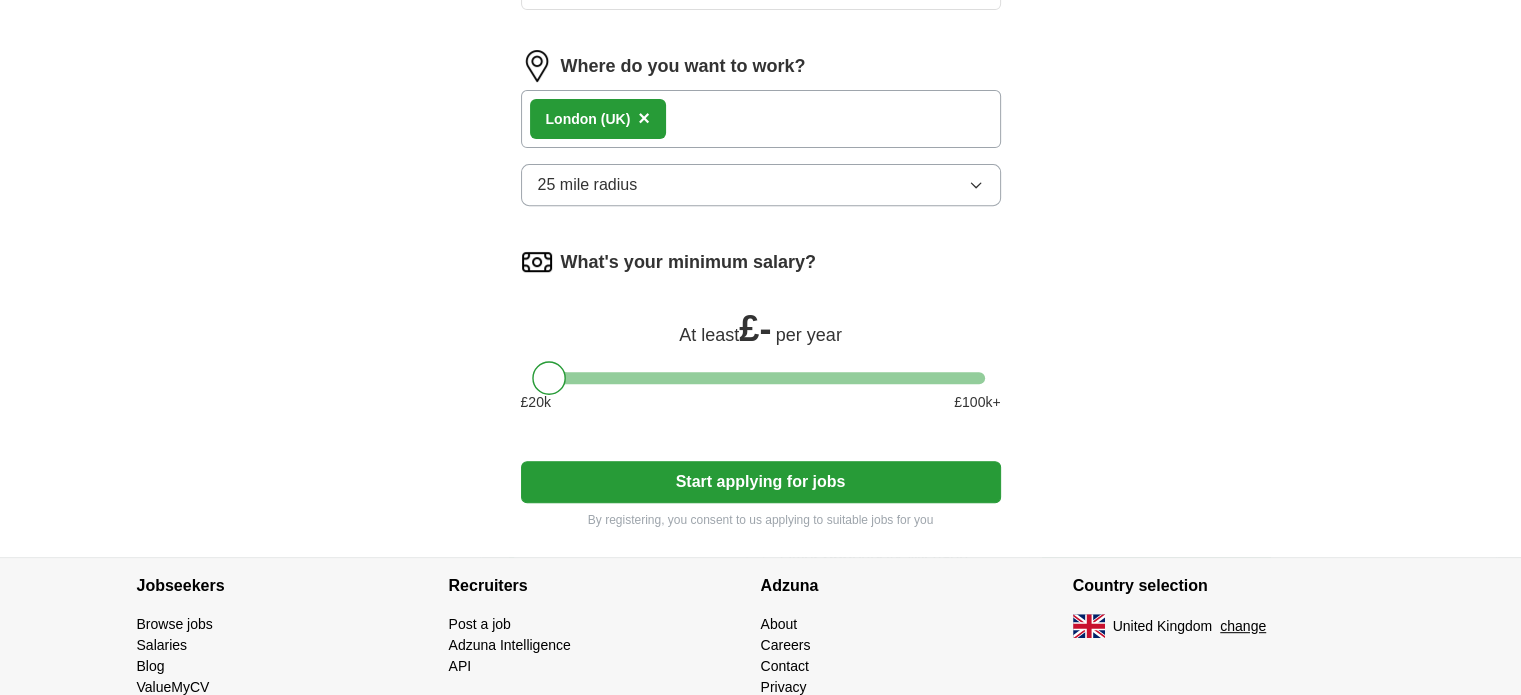 scroll, scrollTop: 790, scrollLeft: 0, axis: vertical 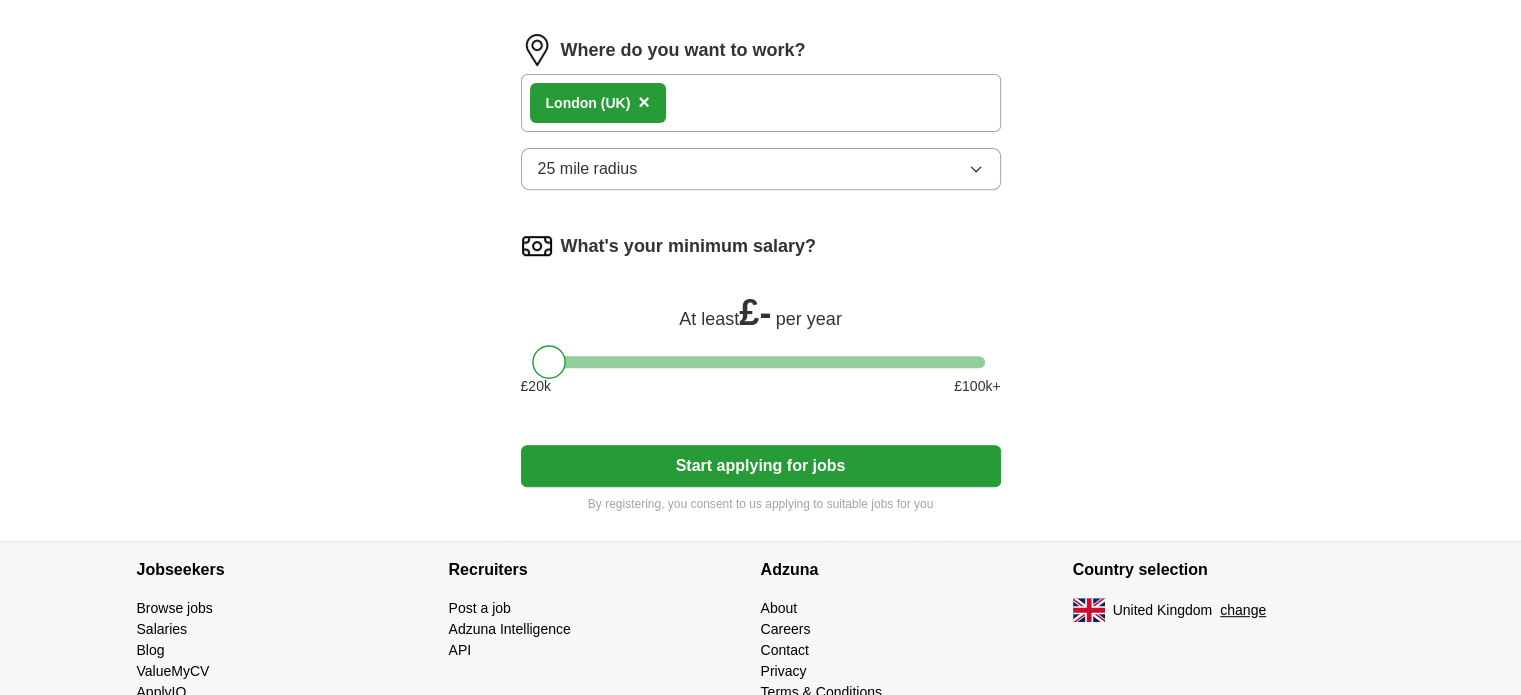 click on "25 mile radius" at bounding box center (588, 169) 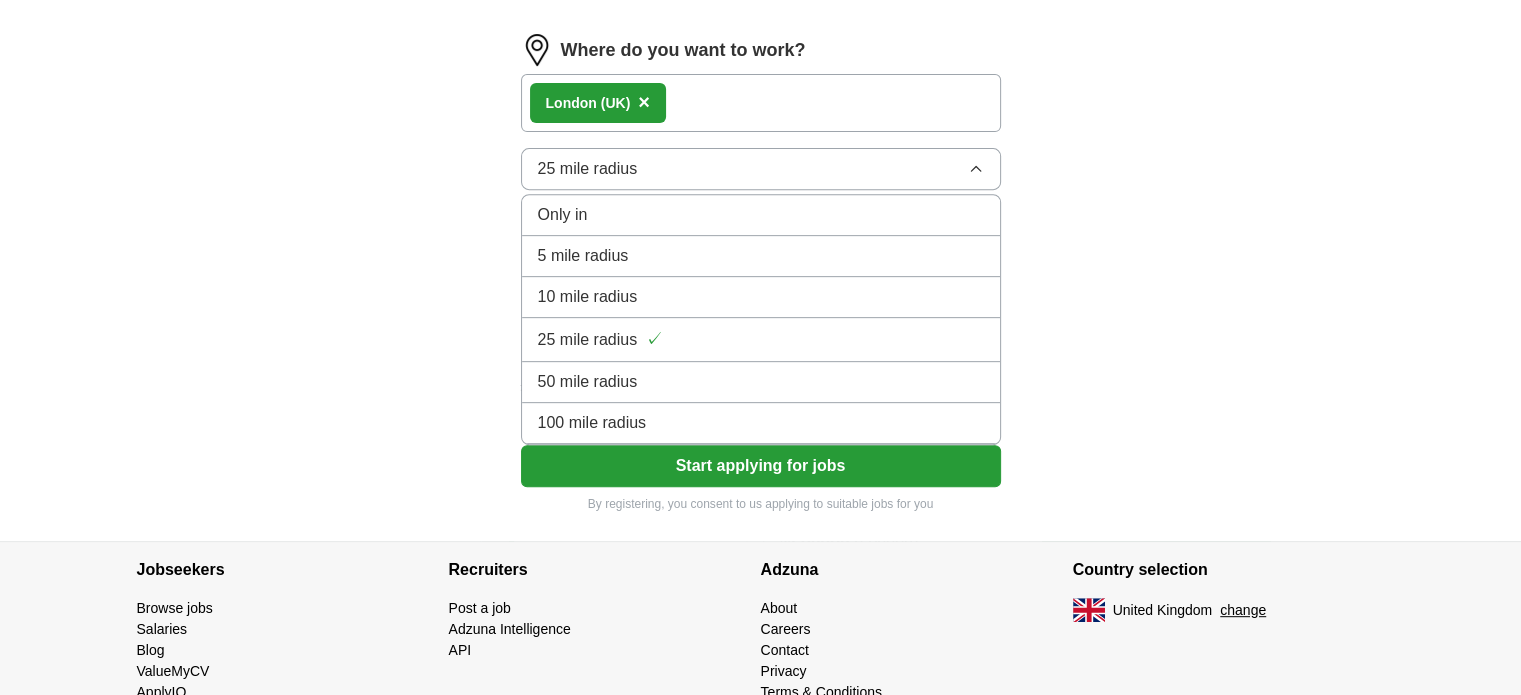 click on "50 mile radius" at bounding box center (761, 382) 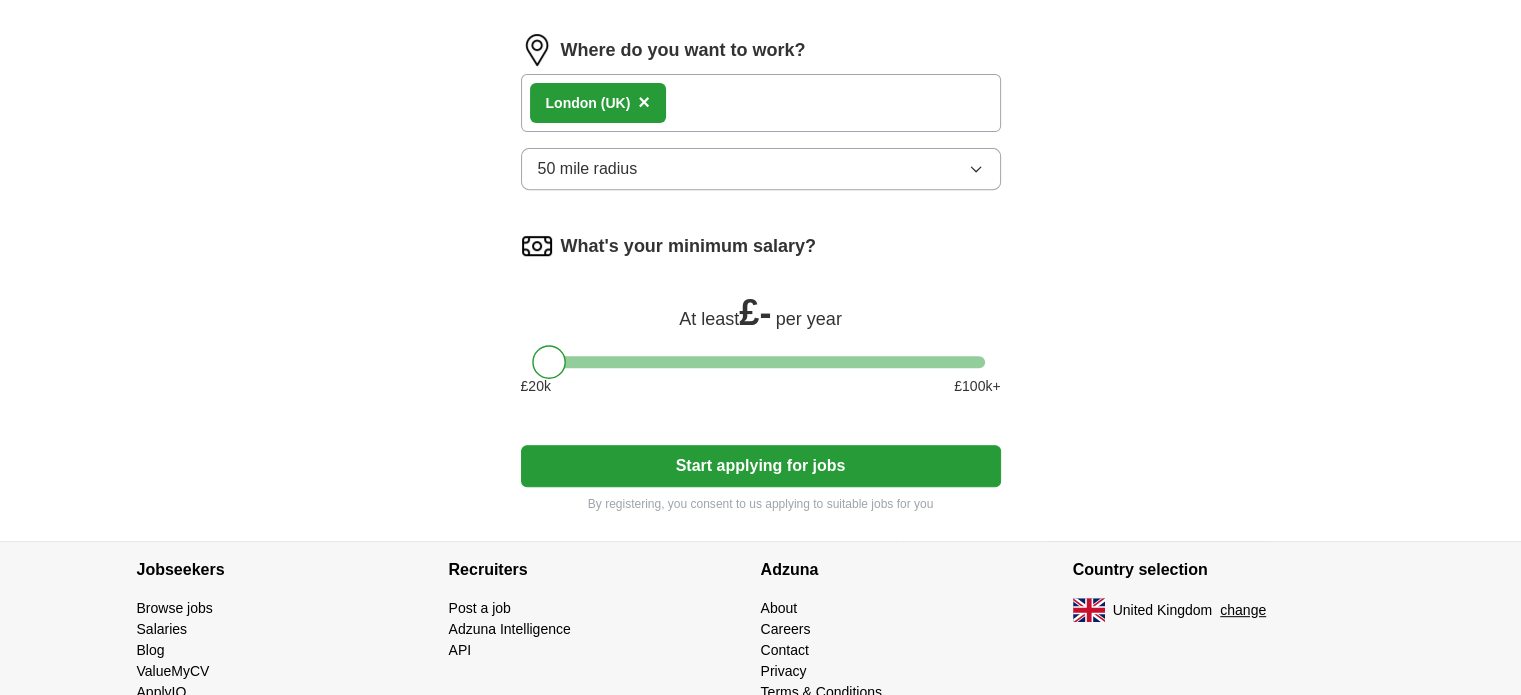 click on "ApplyIQ Let ApplyIQ do the hard work of searching and applying for jobs. Just tell us what you're looking for, and we'll do the rest. What job are you looking for? Enter or select a minimum of 3 job titles (4-8 recommended) agile delivery lead ✓ × Agile Delivery Consultant ✓ × Scrum Master ✓ × Agile Project Manager ✓ × Delivery Lead ✓ × Agile Coach + Digital Transformation Lead ✓ × Senior Agile Delivery Manager ✓ × Agile Programme Manager ✓ × Agile Transformation Lead ✓ × Select all Where do you want to work? [CITY] (UK) × 50 mile radius What's your minimum salary? At least £ - per year £ 20 k £ 100 k+ Start applying for jobs By registering, you consent to us applying to suitable jobs for you" at bounding box center [761, -94] 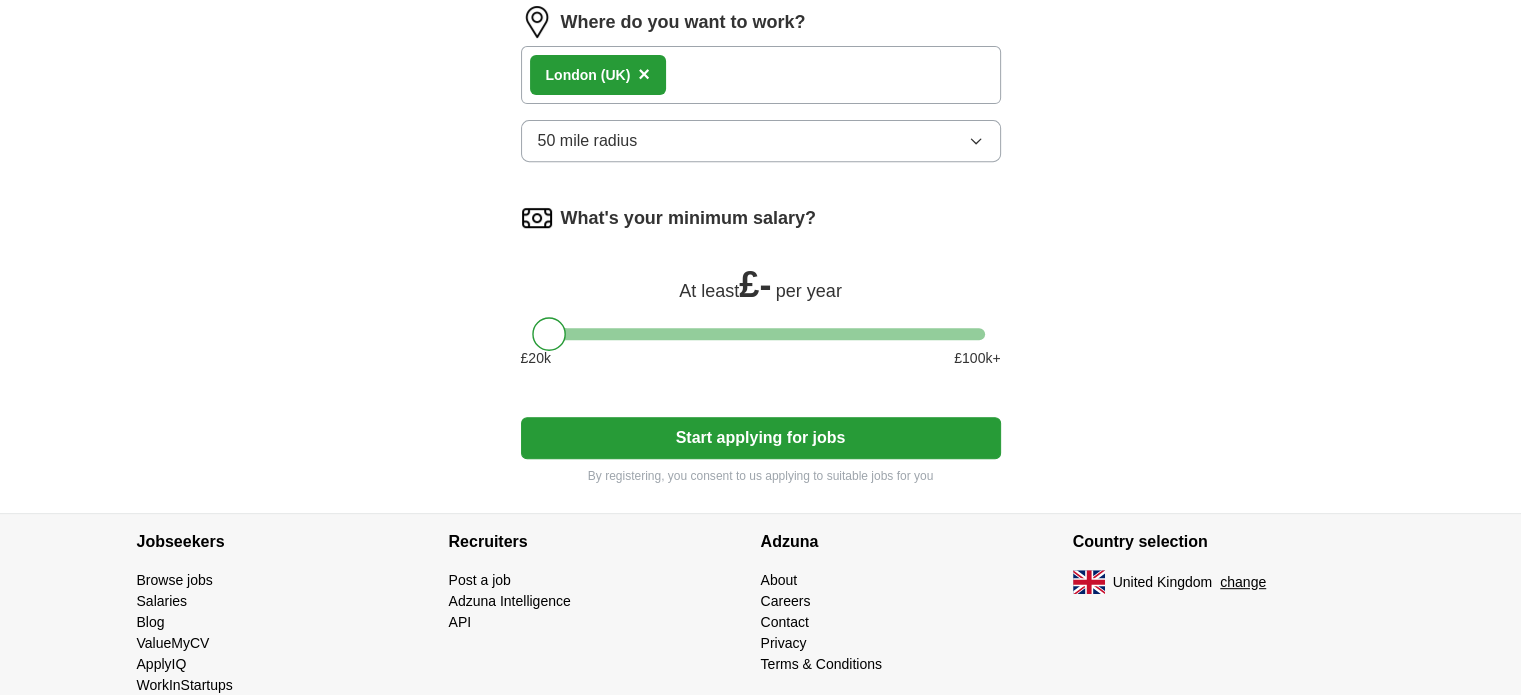 scroll, scrollTop: 851, scrollLeft: 0, axis: vertical 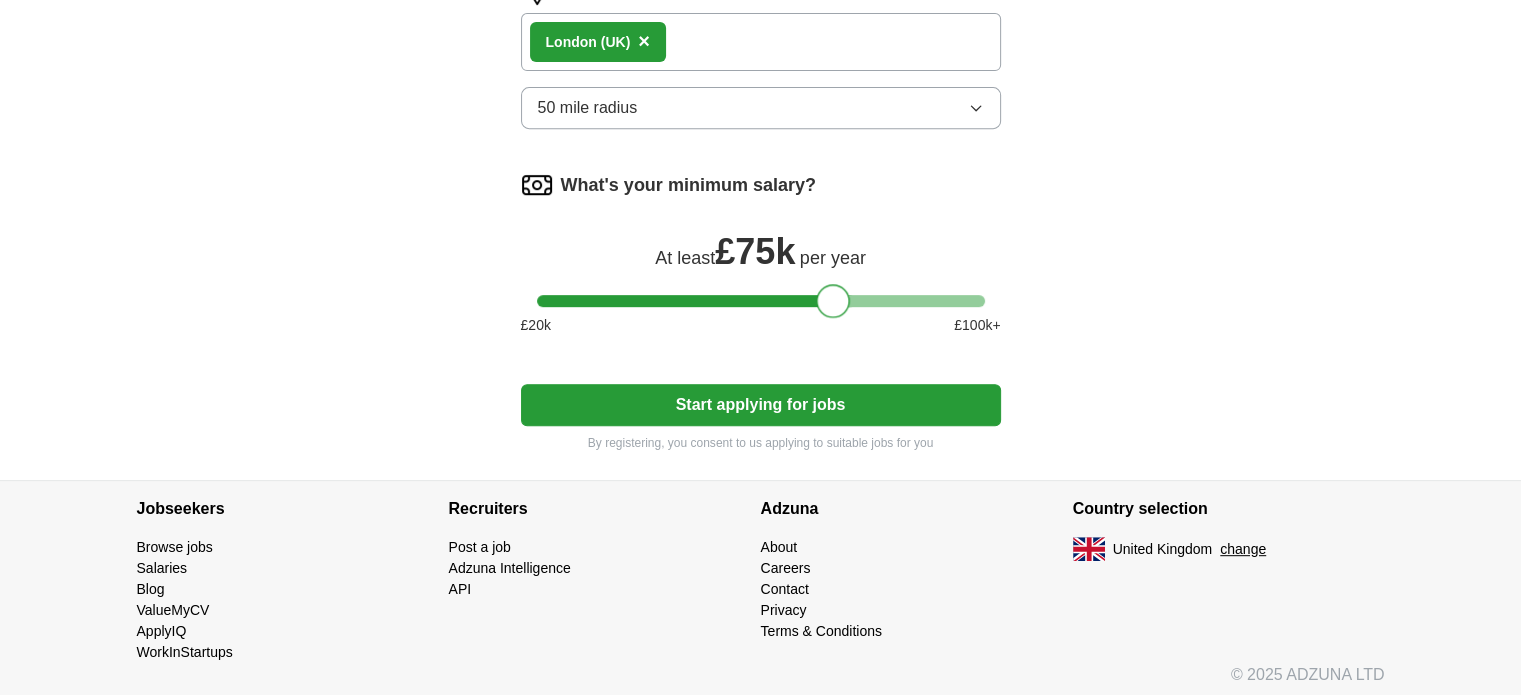 drag, startPoint x: 554, startPoint y: 293, endPoint x: 841, endPoint y: 291, distance: 287.00696 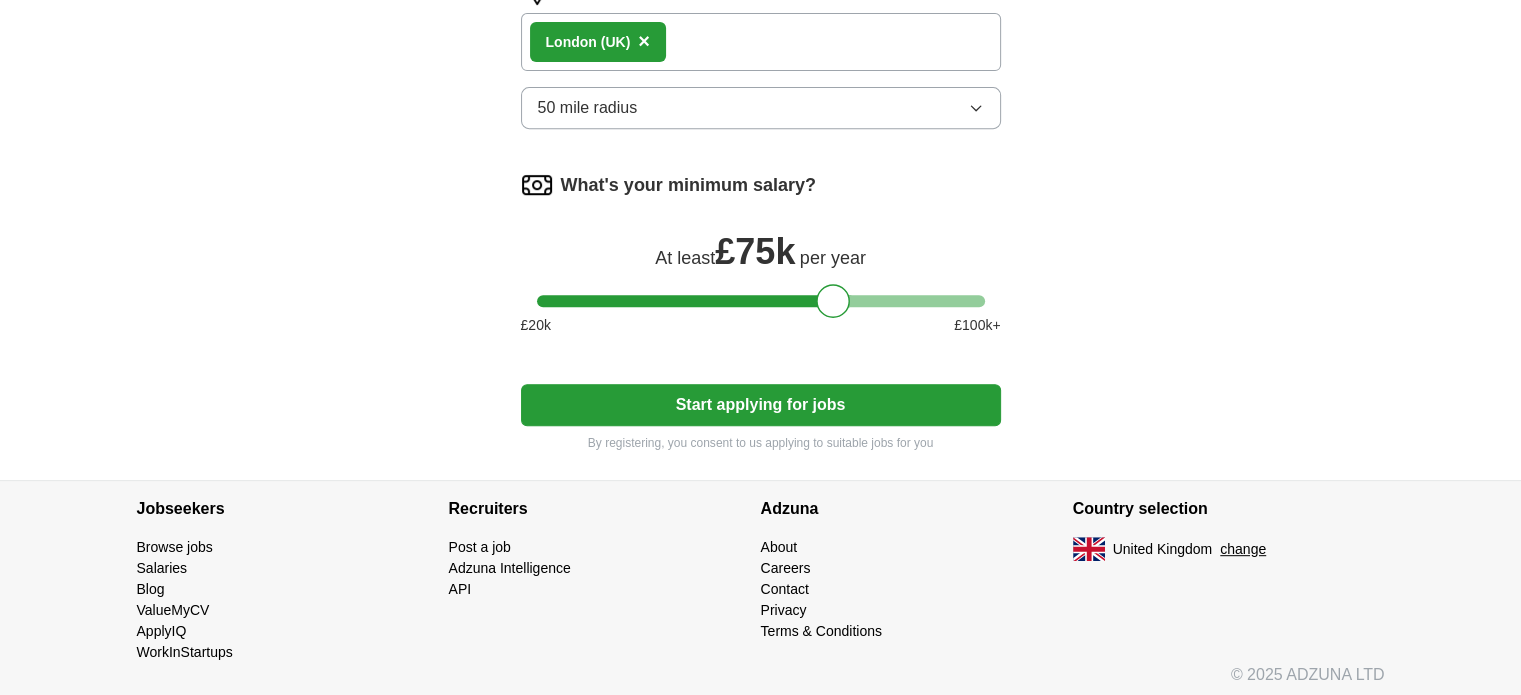 click on "Start applying for jobs" at bounding box center (761, 405) 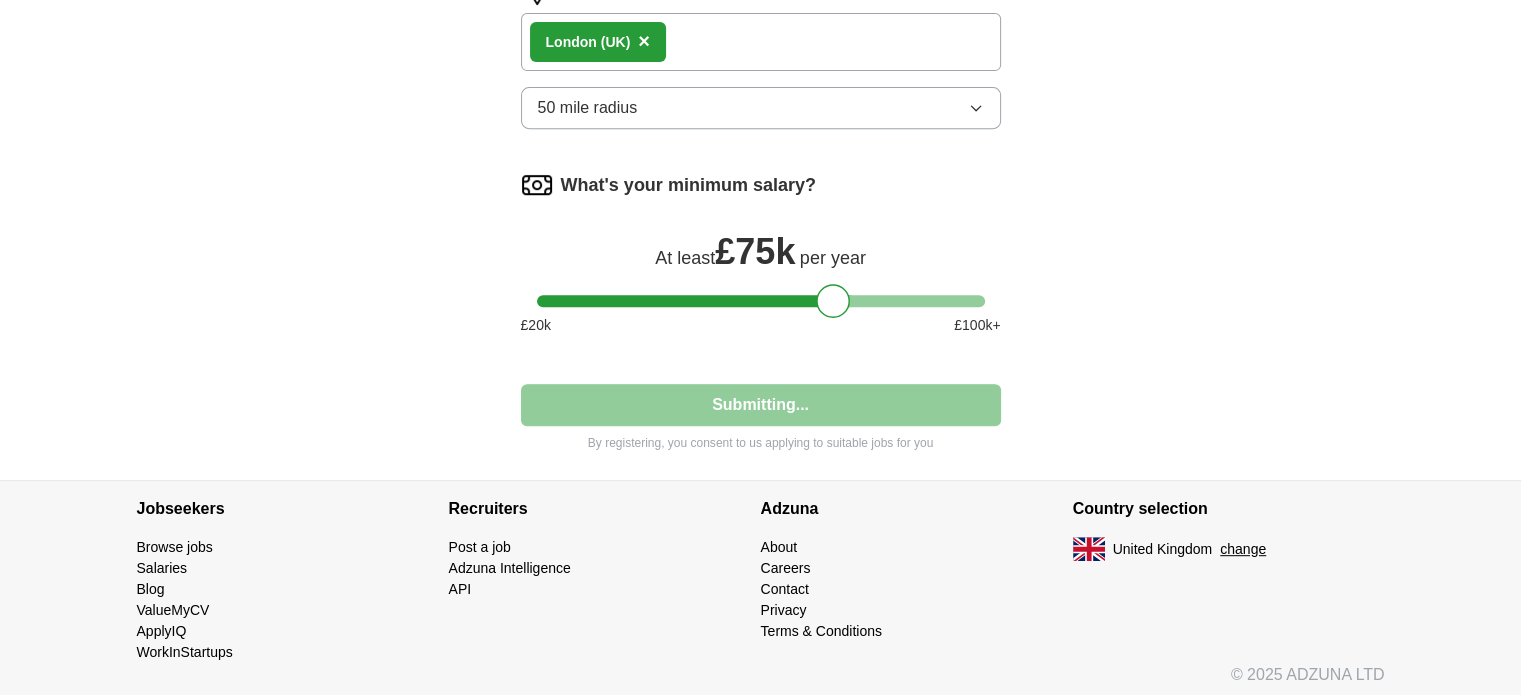 select on "**" 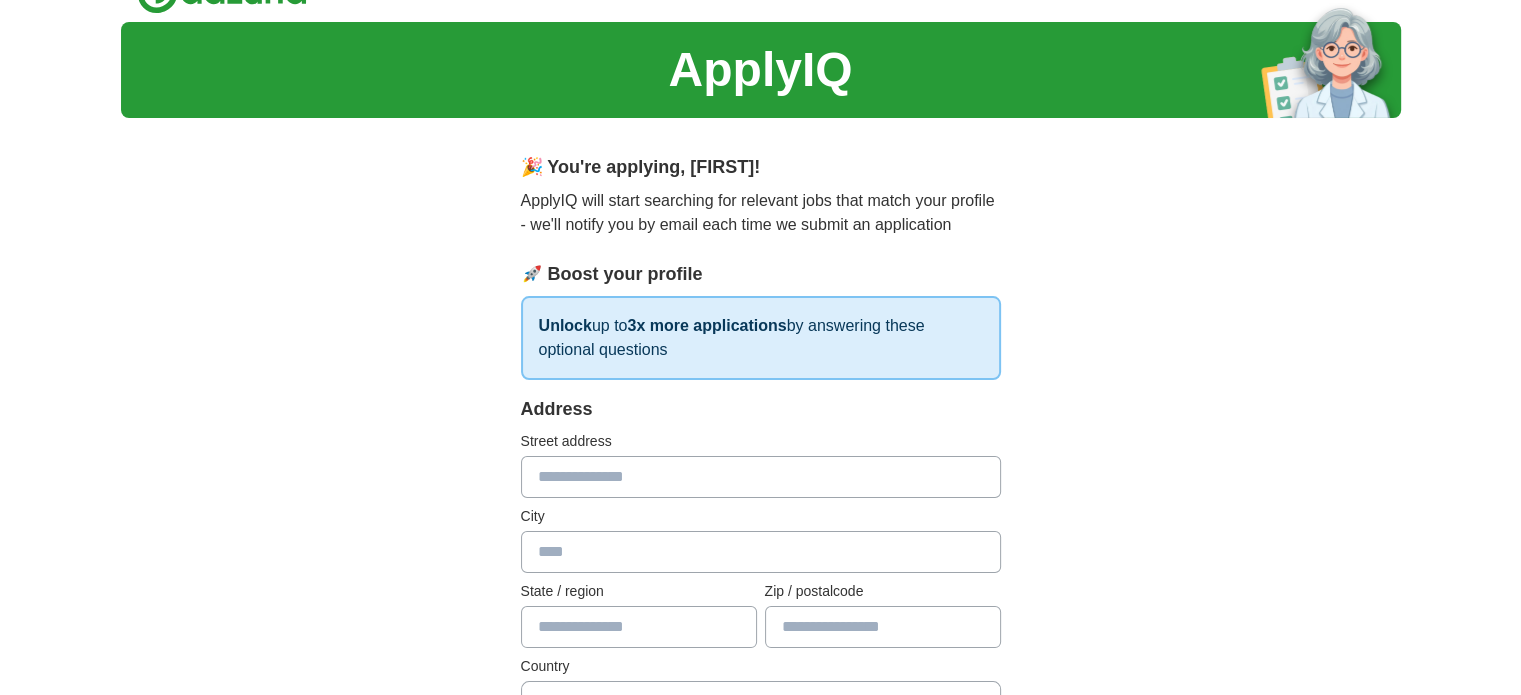 scroll, scrollTop: 31, scrollLeft: 0, axis: vertical 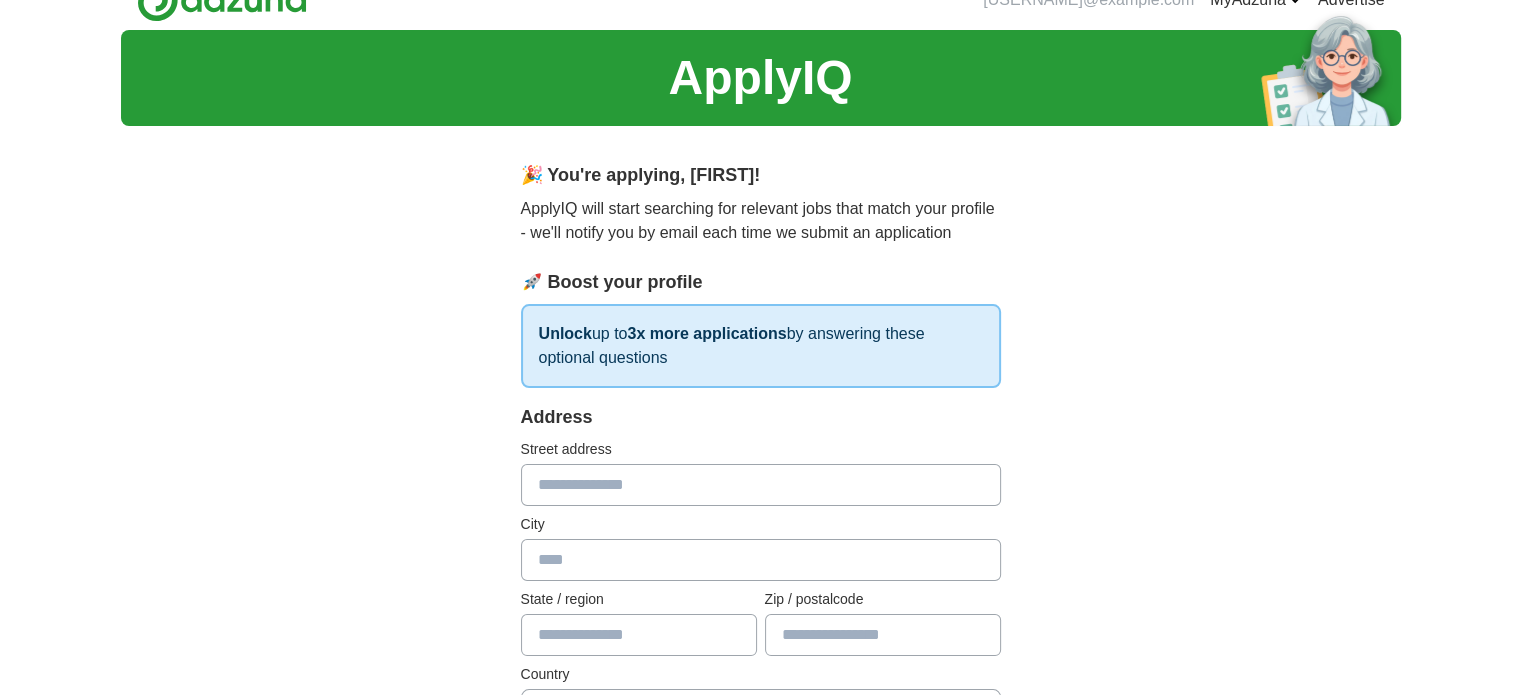 click at bounding box center [761, 485] 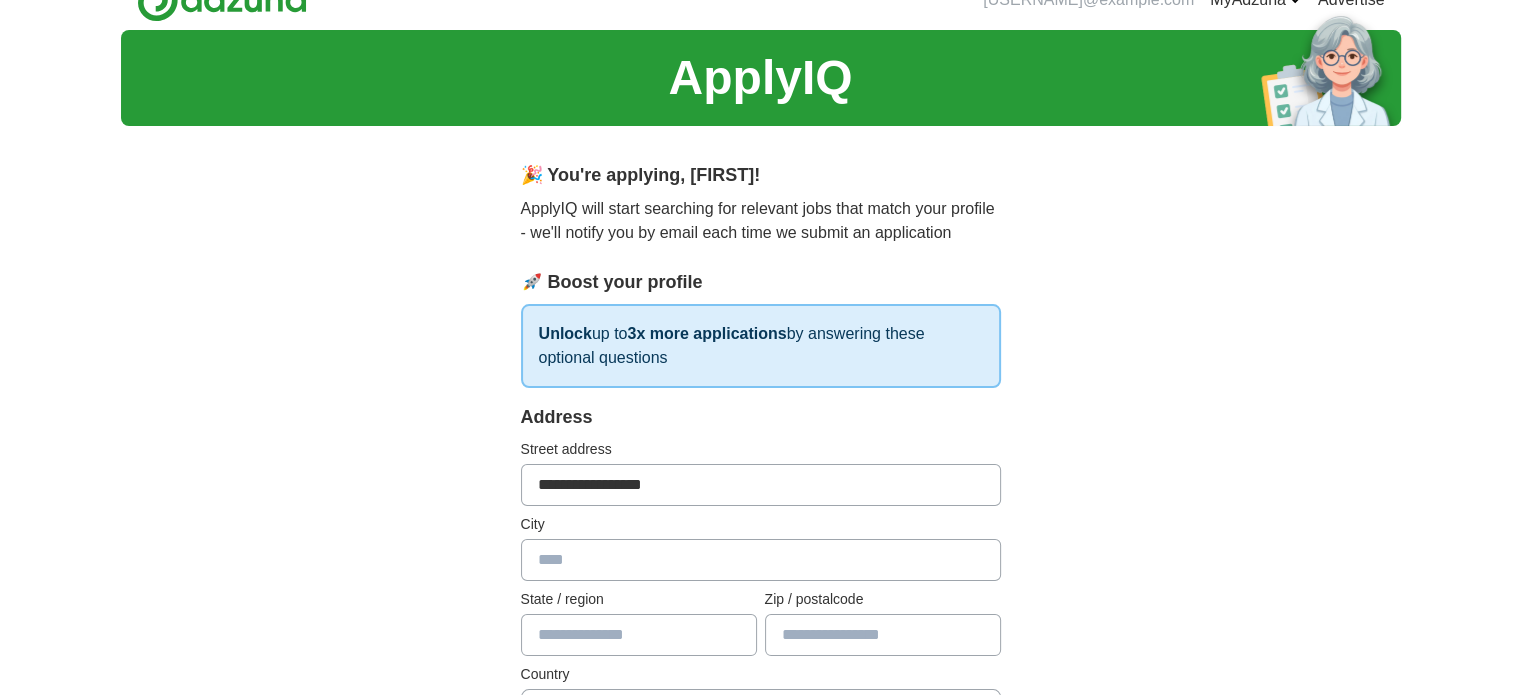 type on "******" 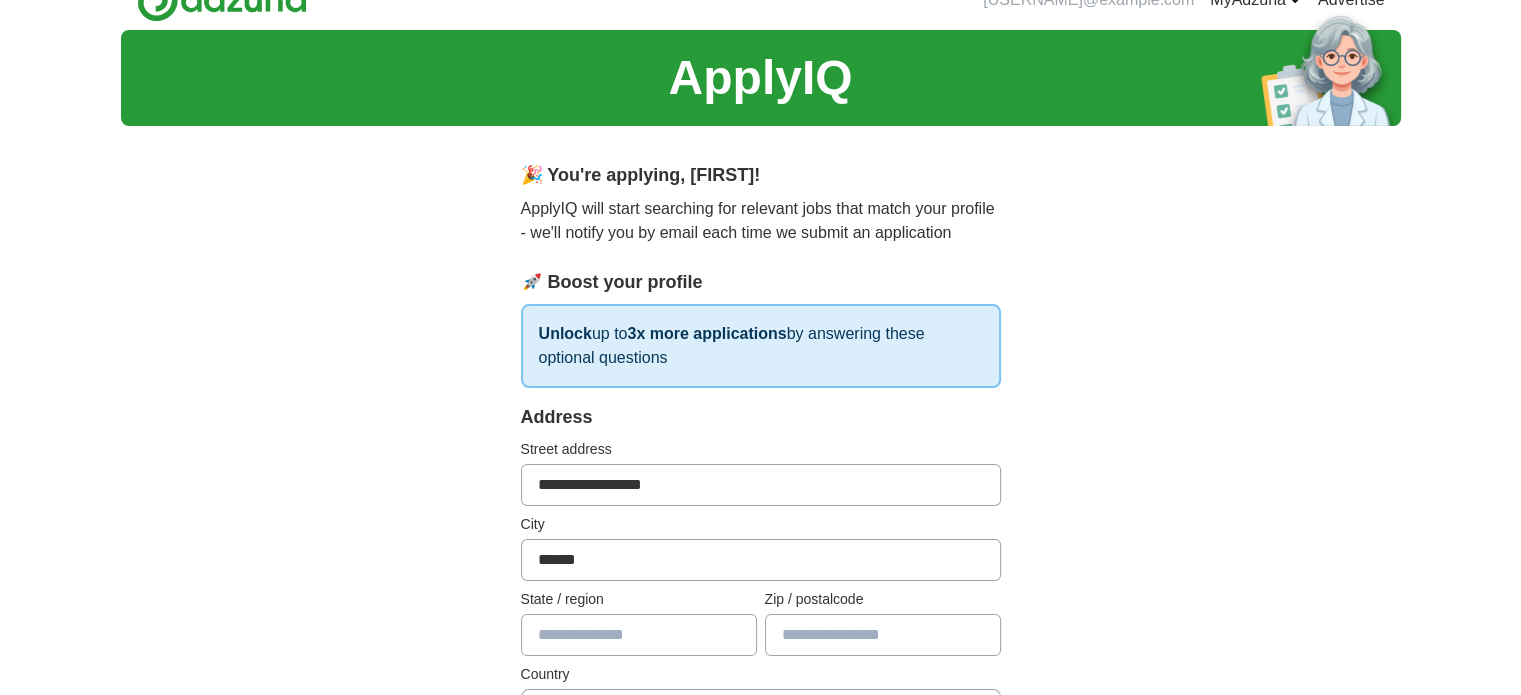 type on "******" 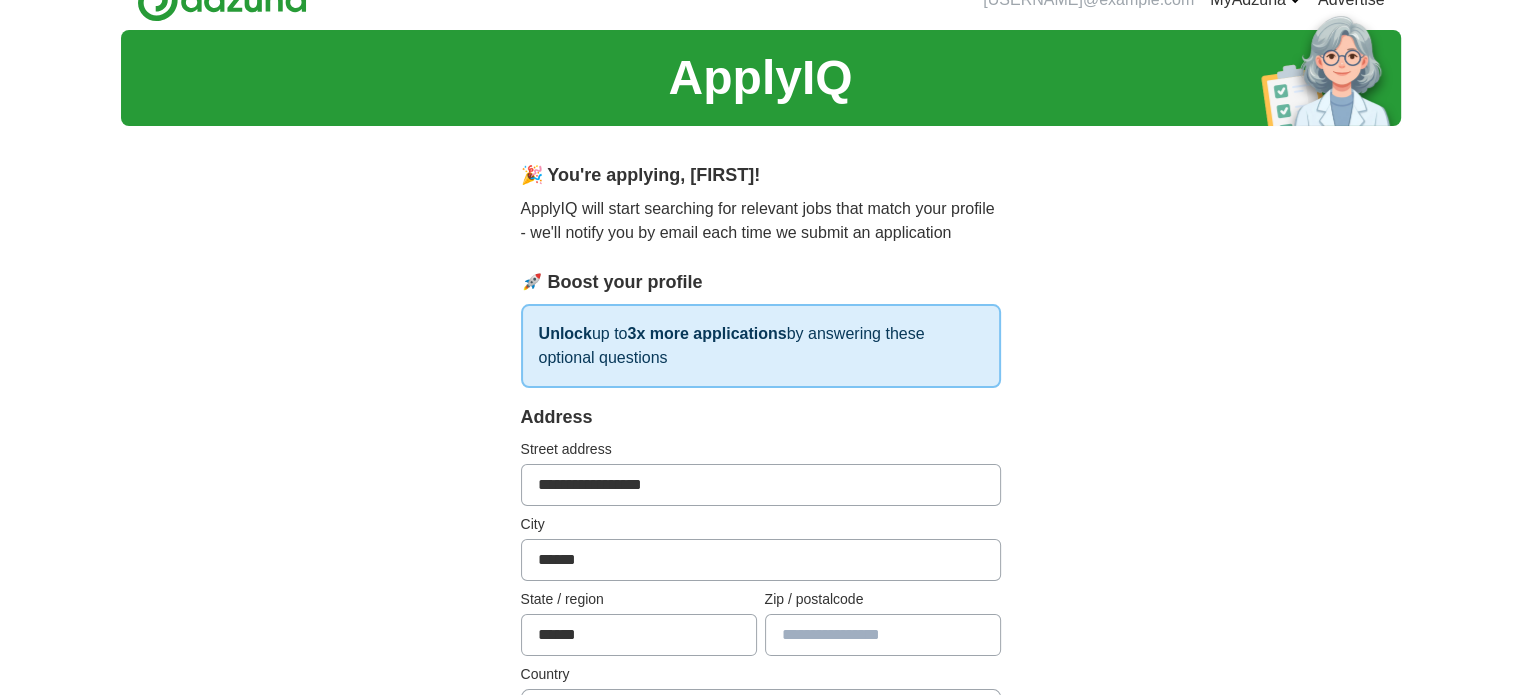 type on "*******" 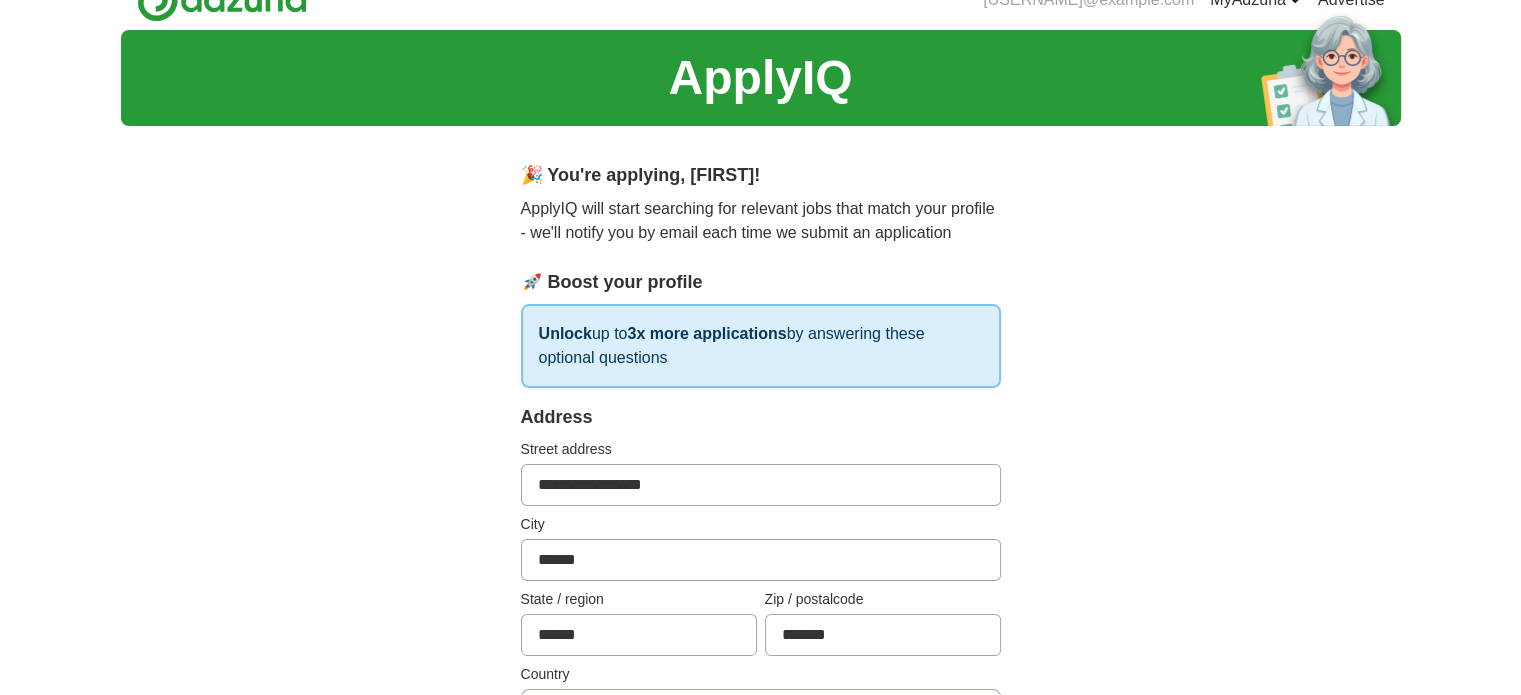 click on "**********" at bounding box center (761, 927) 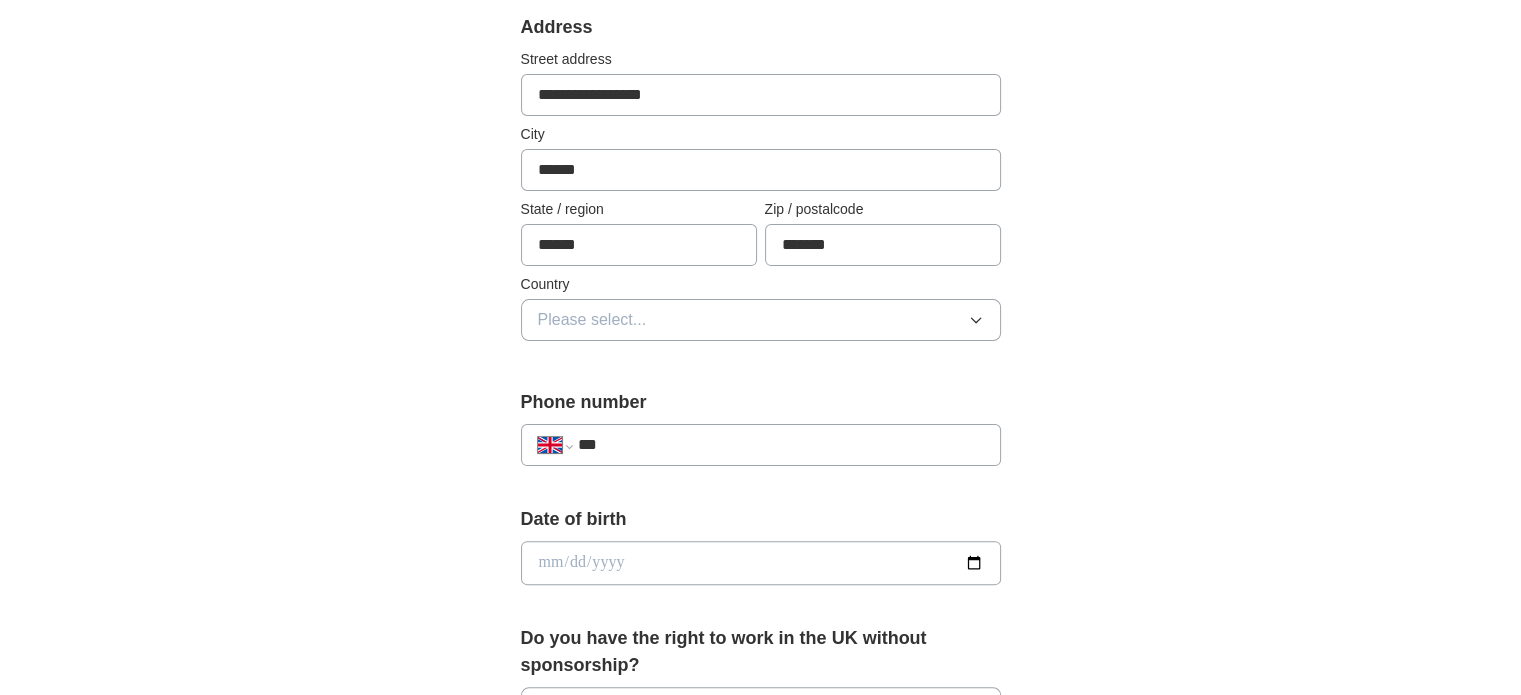 scroll, scrollTop: 423, scrollLeft: 0, axis: vertical 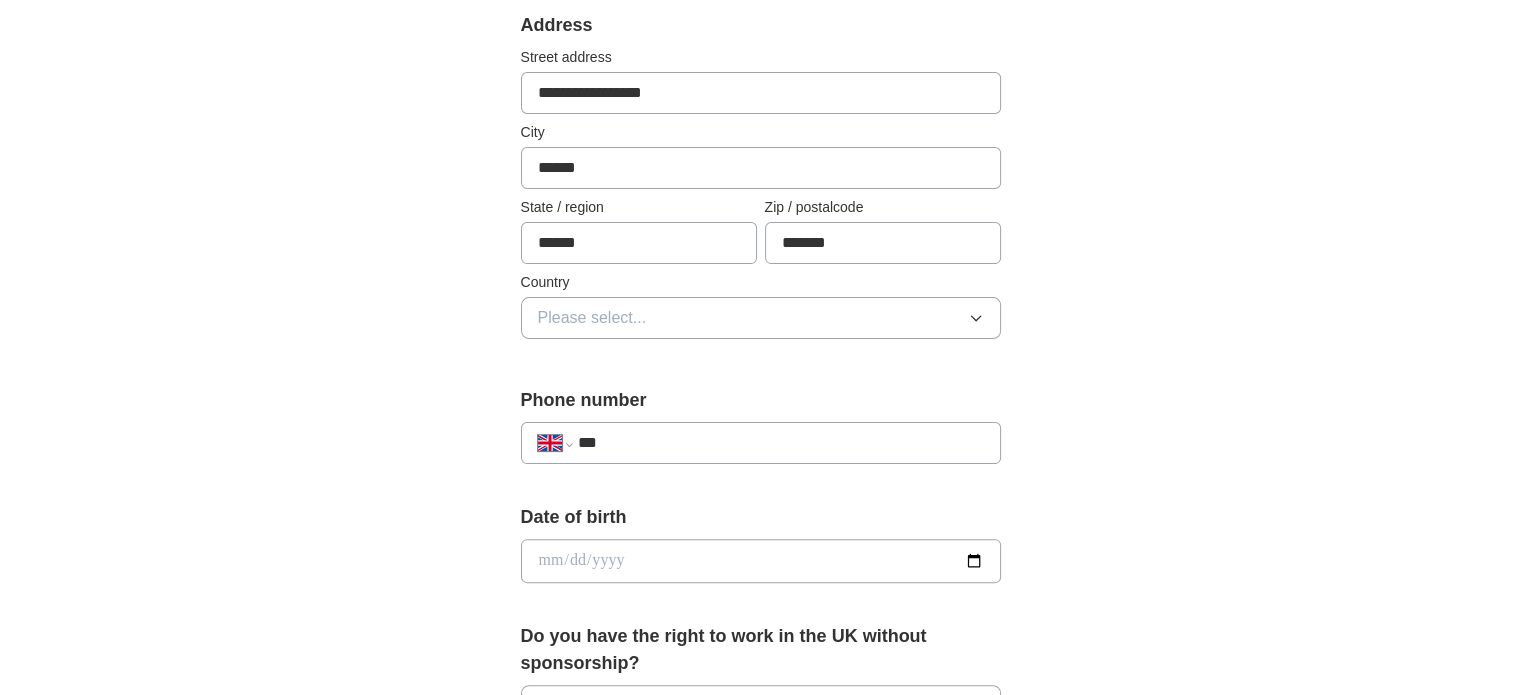 click on "Please select..." at bounding box center [761, 318] 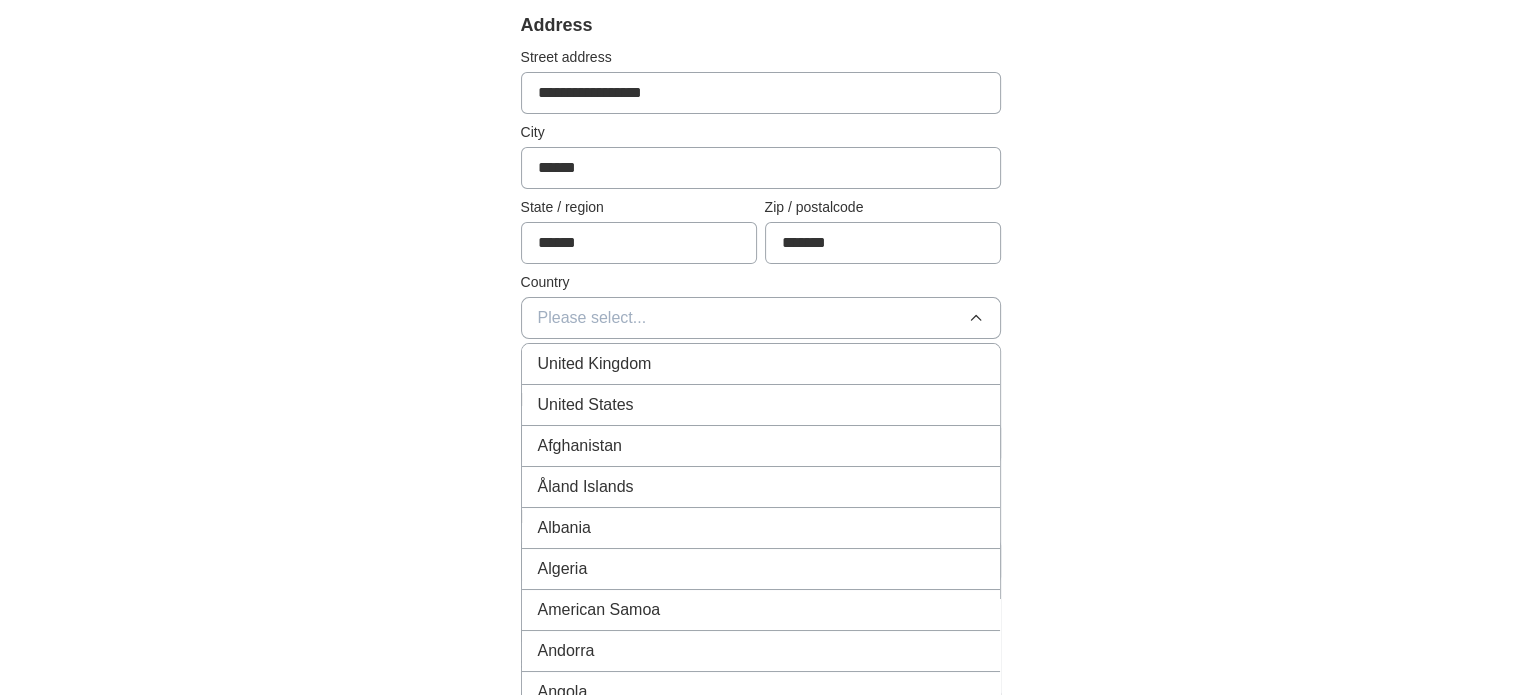 click on "United Kingdom" at bounding box center [761, 364] 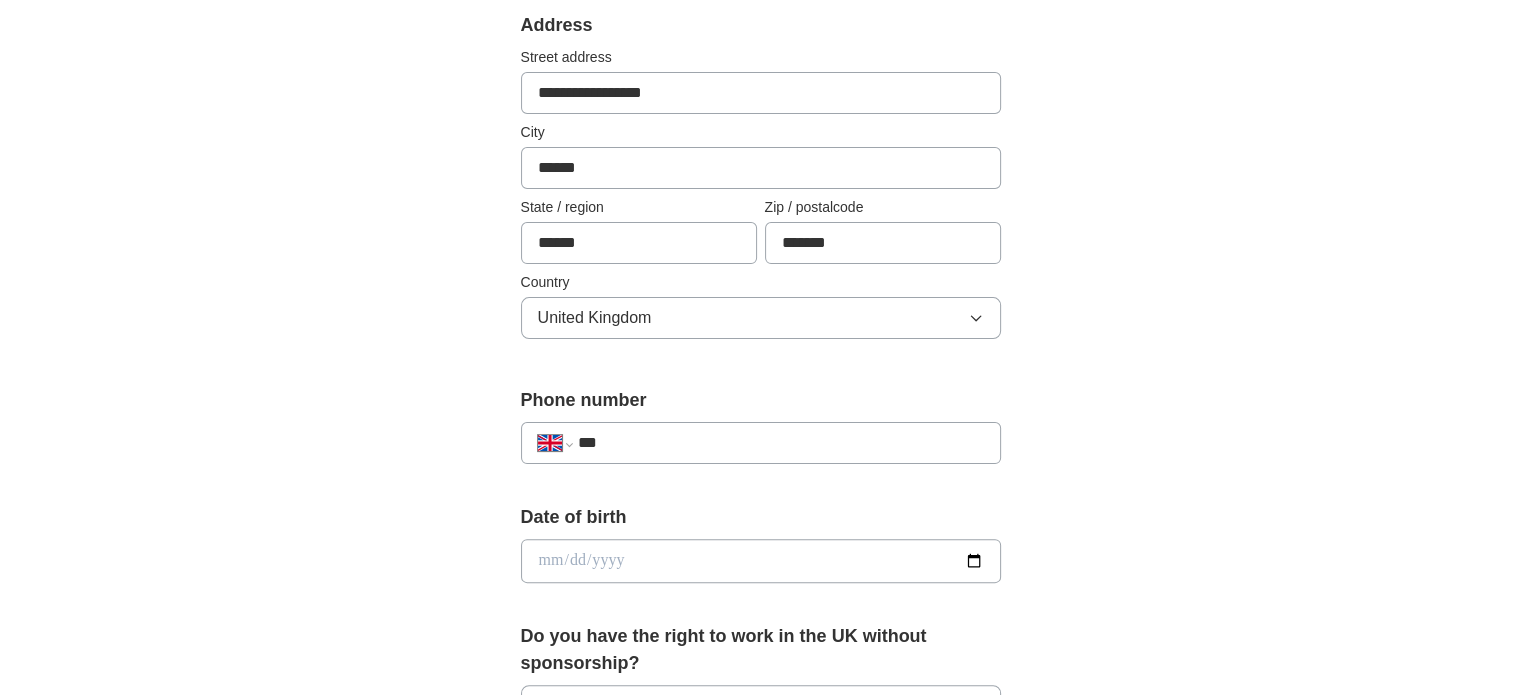 click on "**********" at bounding box center [761, 591] 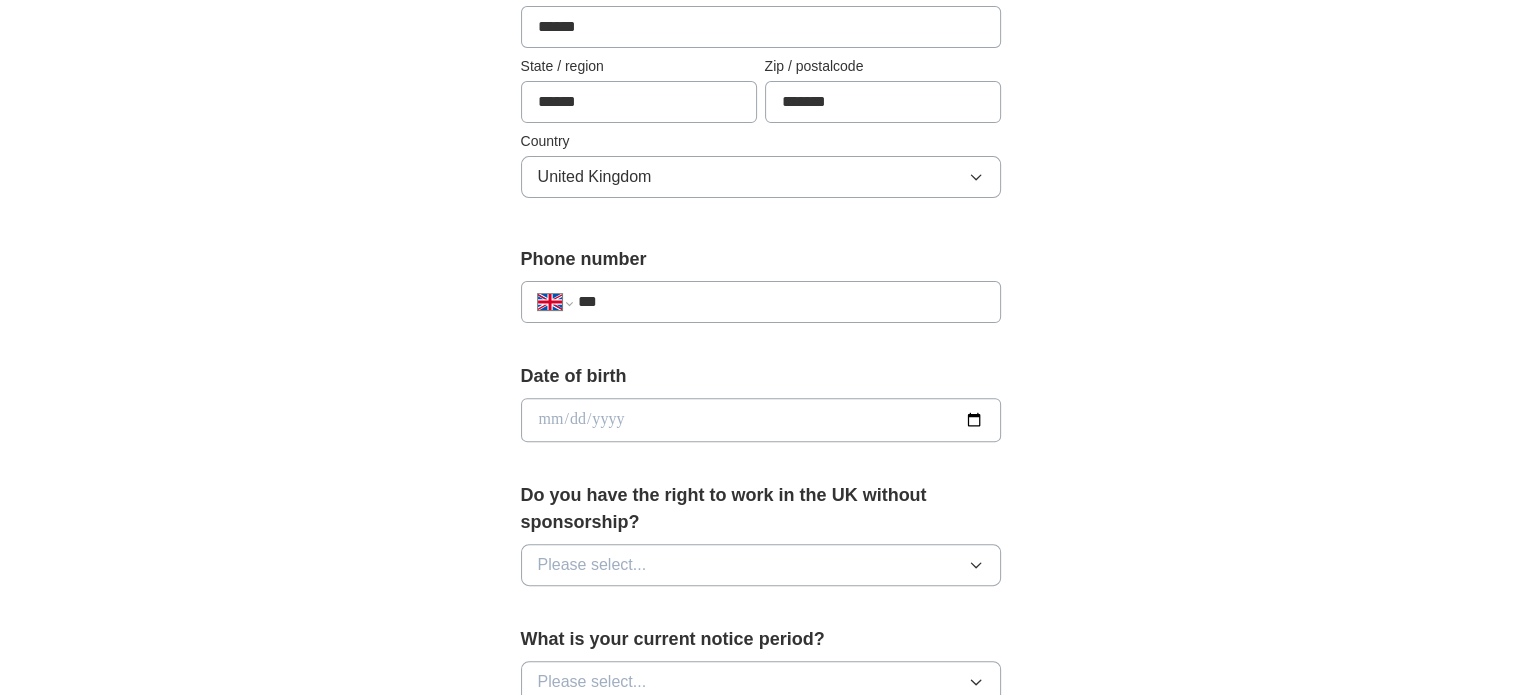 scroll, scrollTop: 568, scrollLeft: 0, axis: vertical 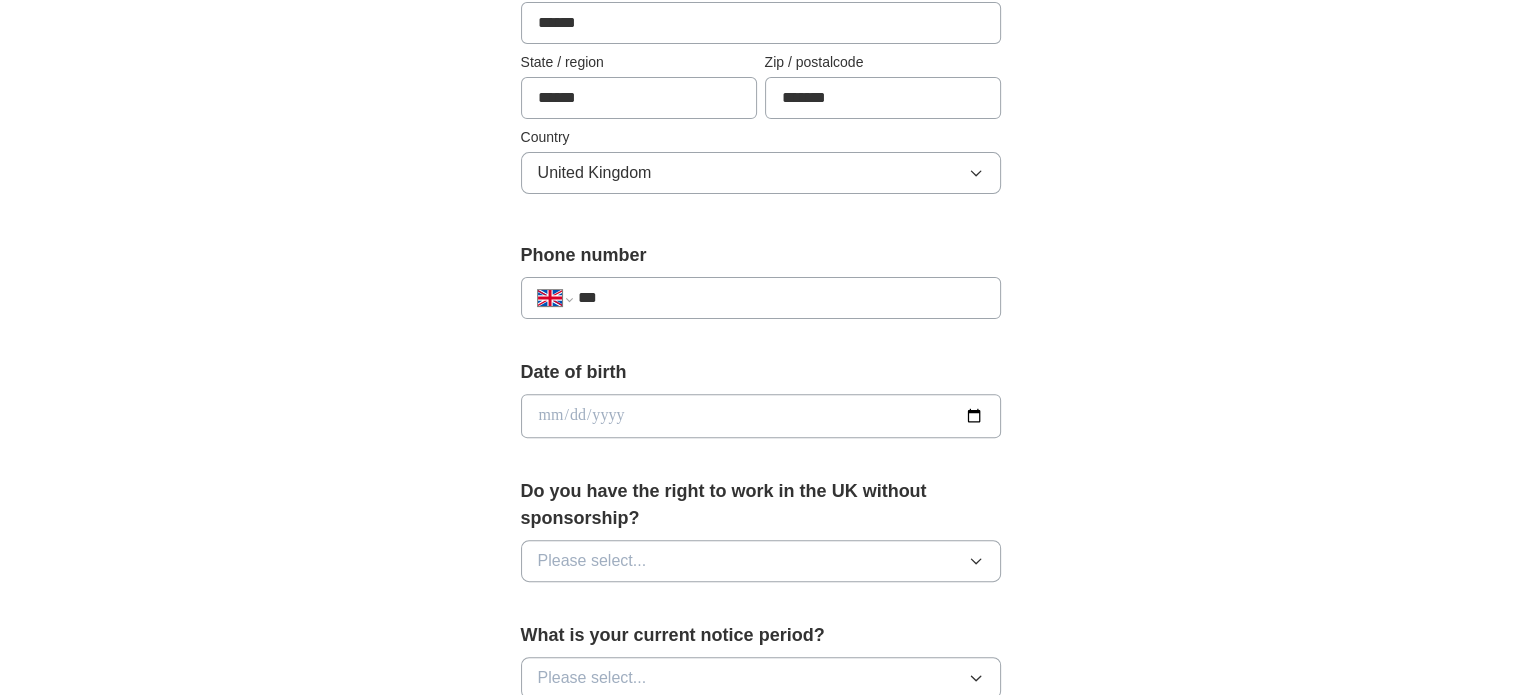 click on "***" at bounding box center (780, 298) 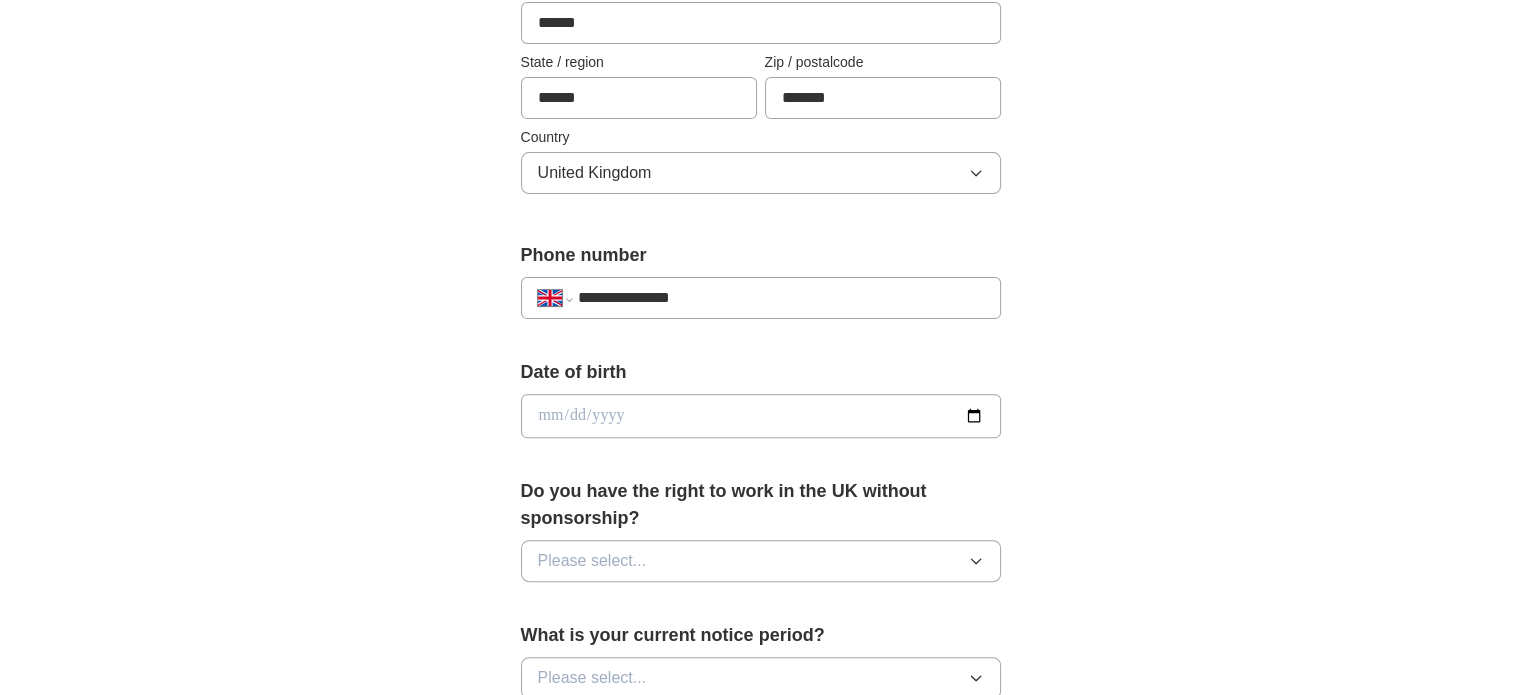 click at bounding box center [761, 416] 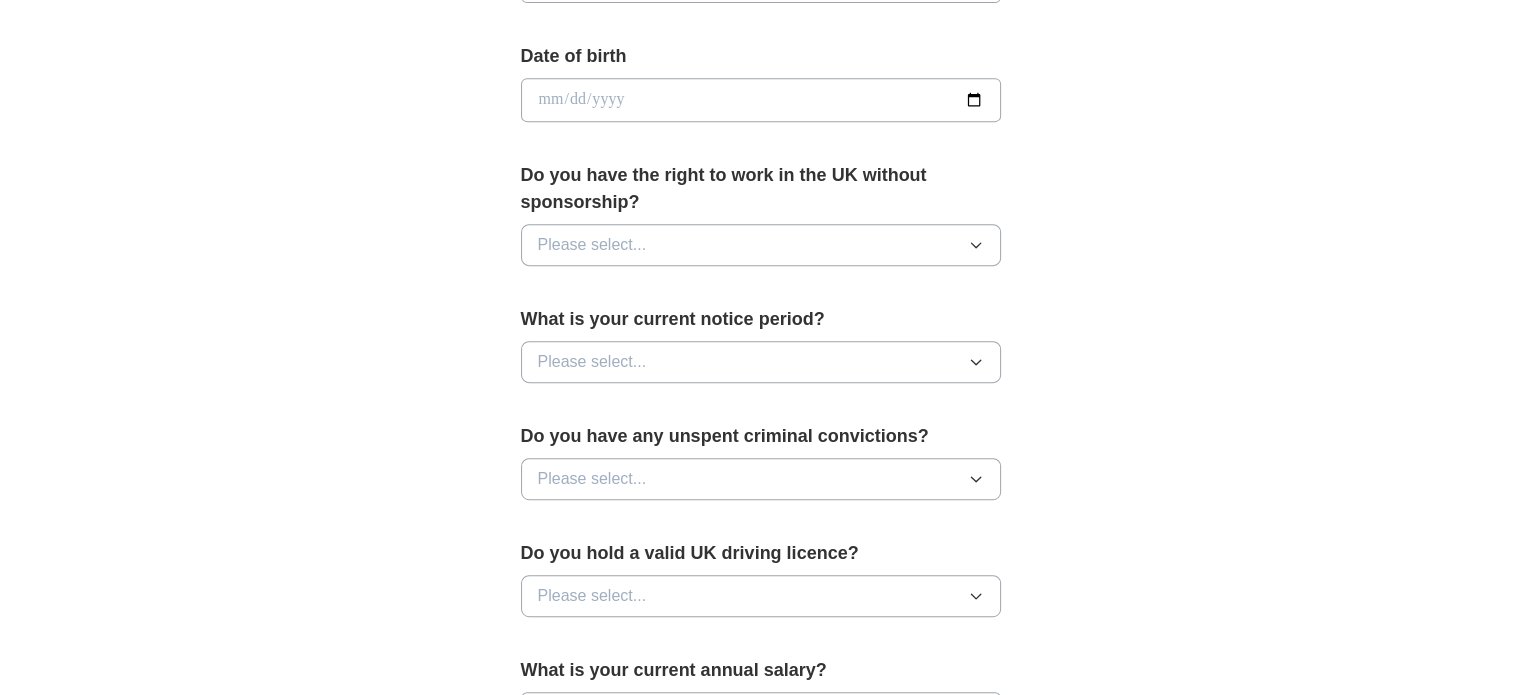 scroll, scrollTop: 897, scrollLeft: 0, axis: vertical 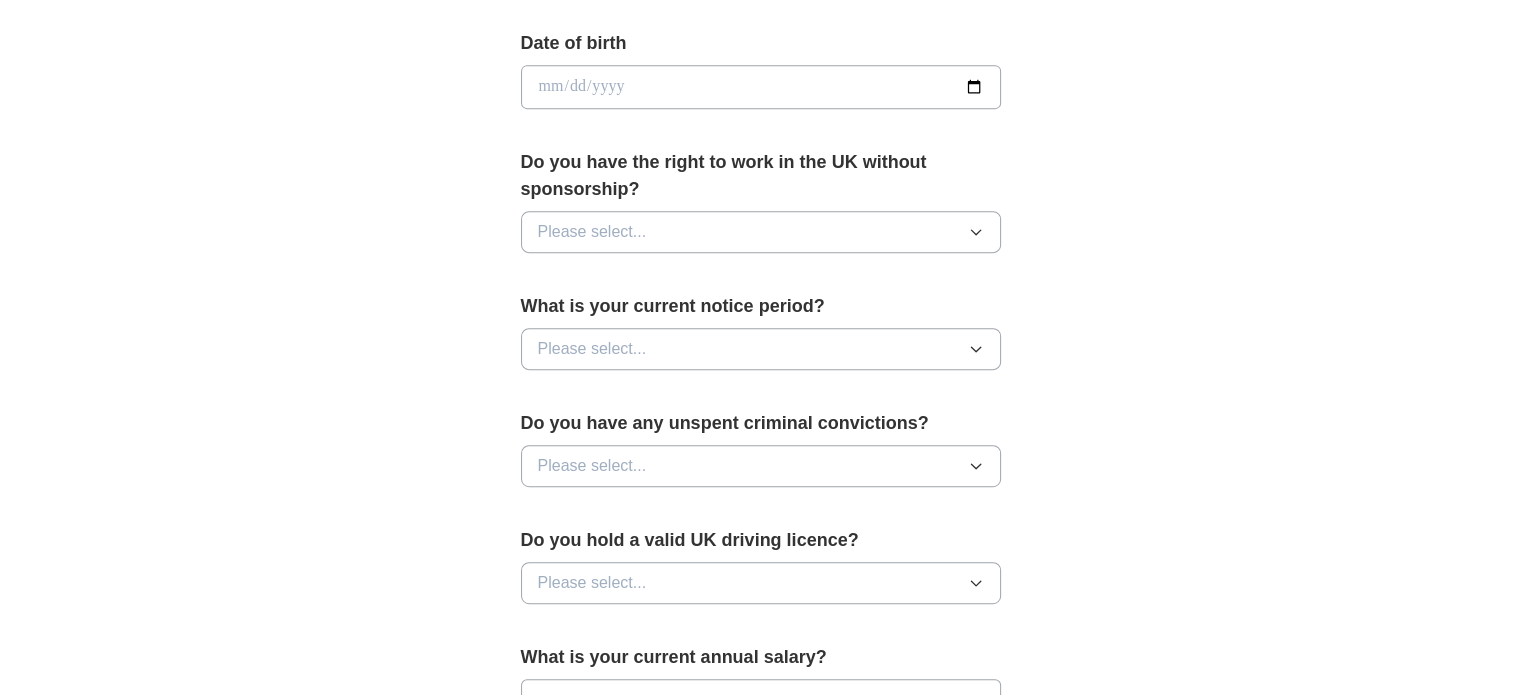 click on "Please select..." at bounding box center [761, 232] 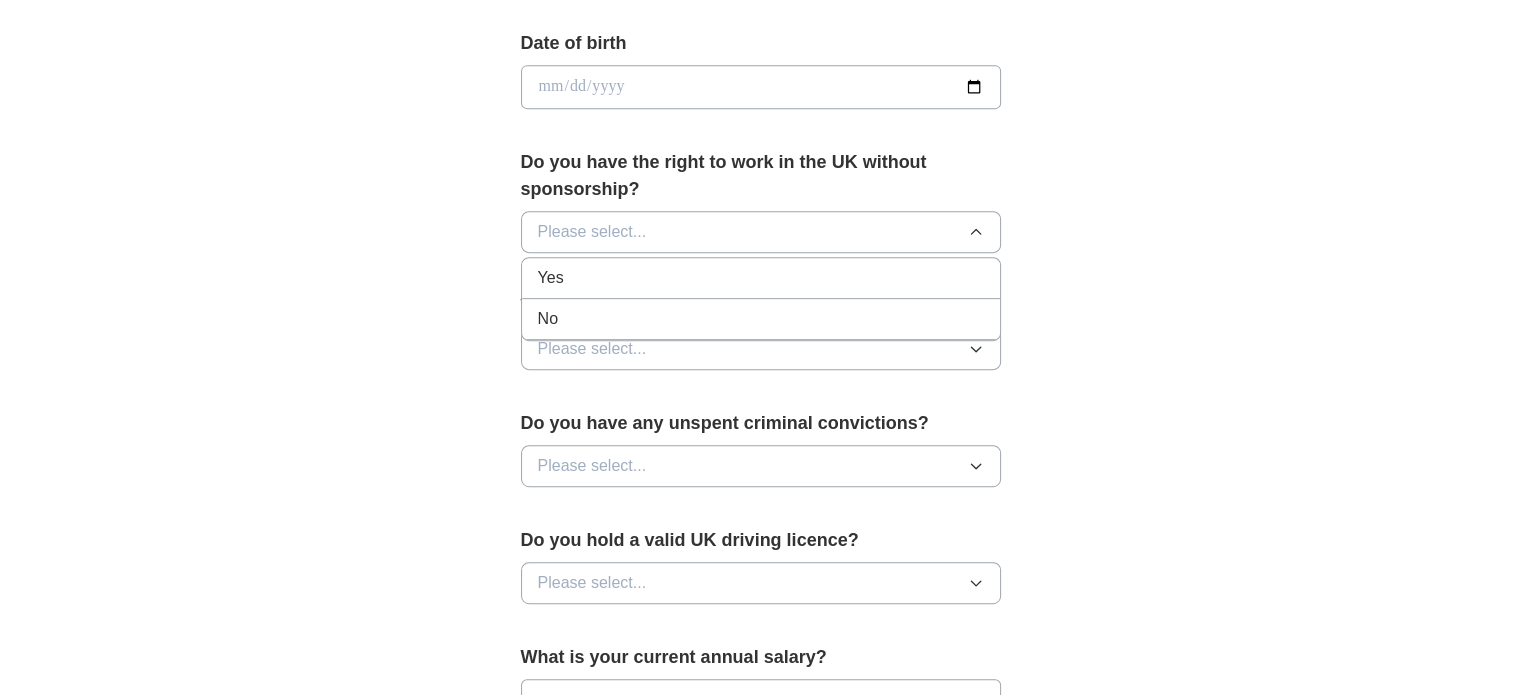 click on "Yes" at bounding box center (761, 278) 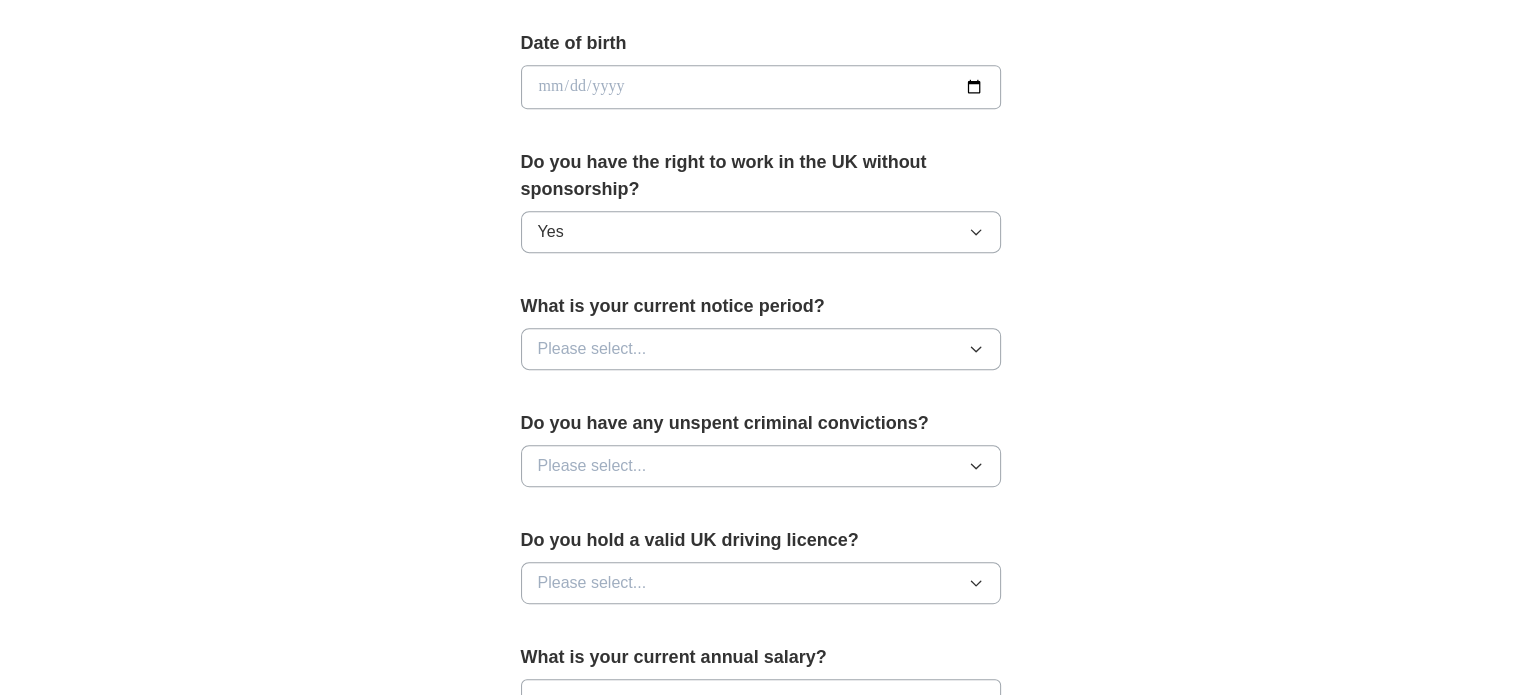 click on "Please select..." at bounding box center [761, 349] 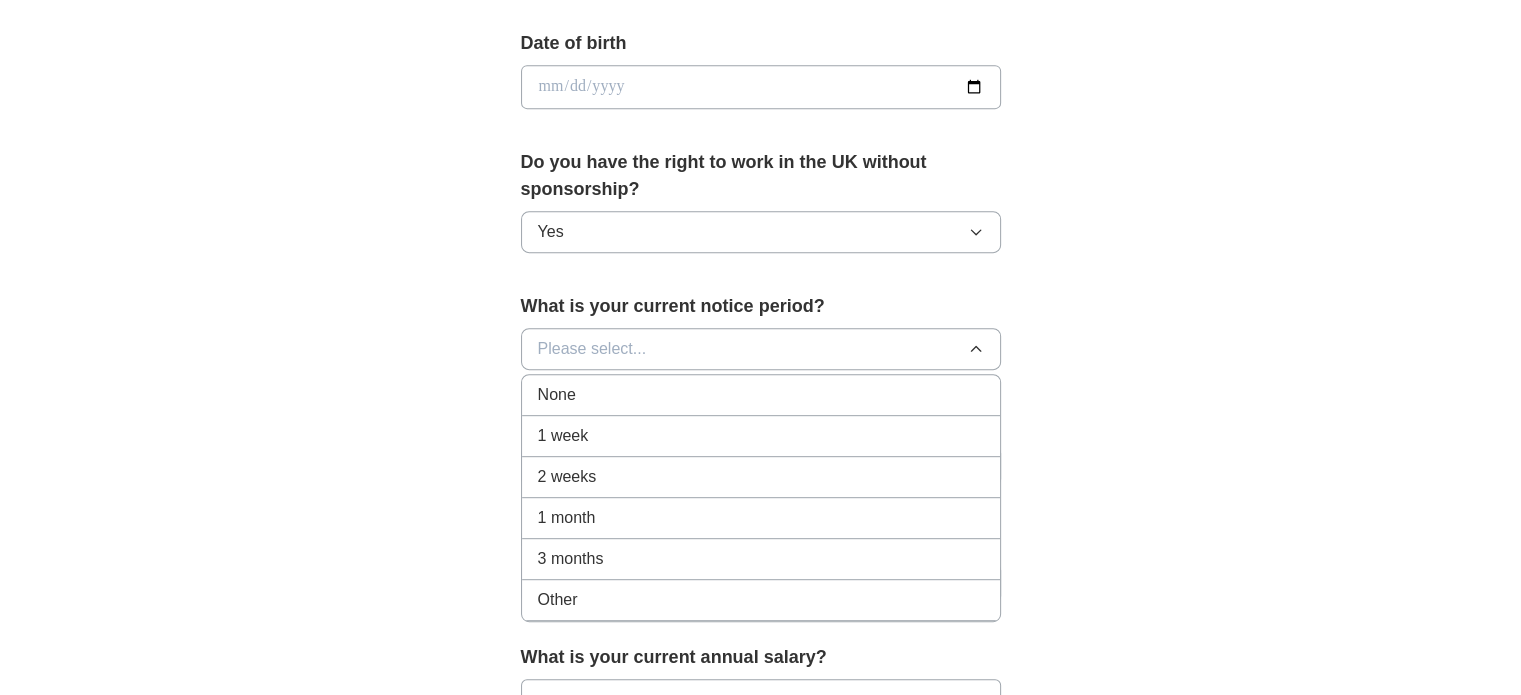 click on "3 months" at bounding box center (761, 559) 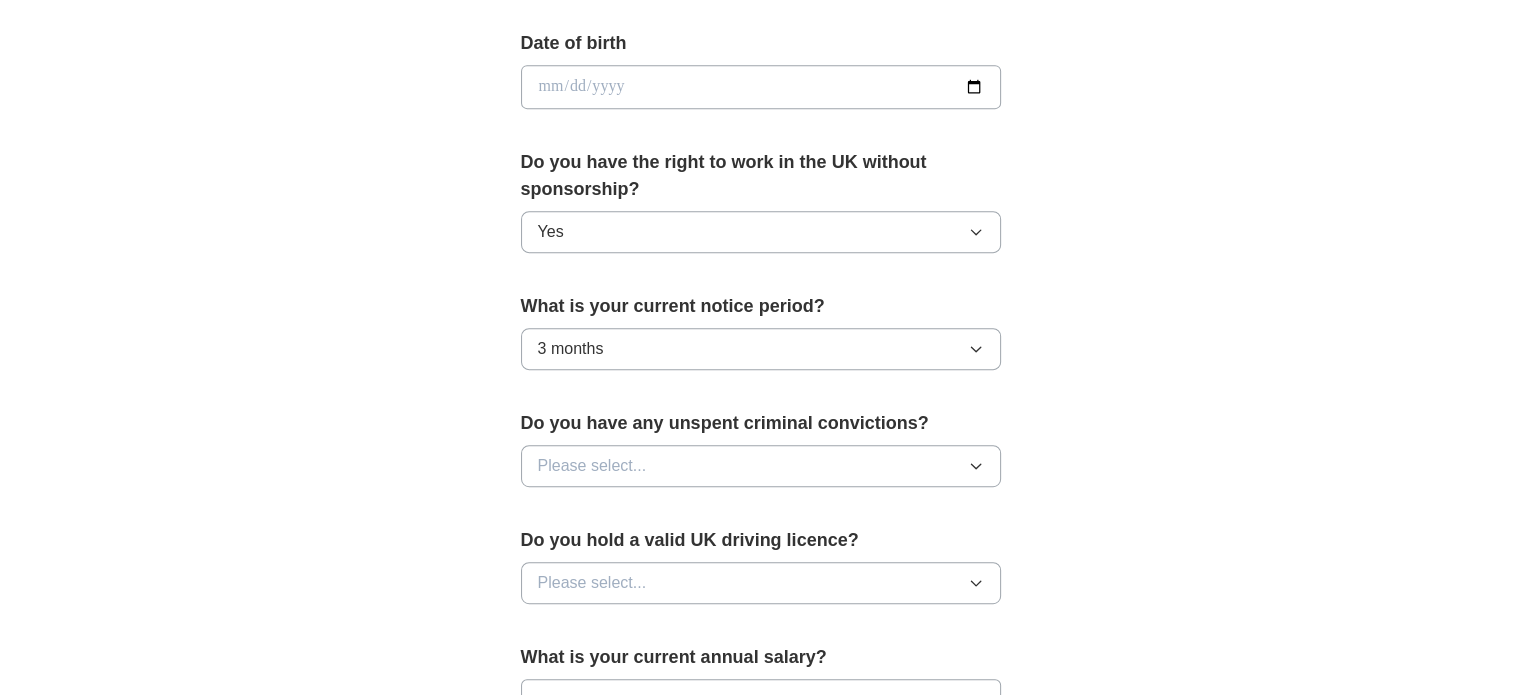 click on "**********" at bounding box center [761, 61] 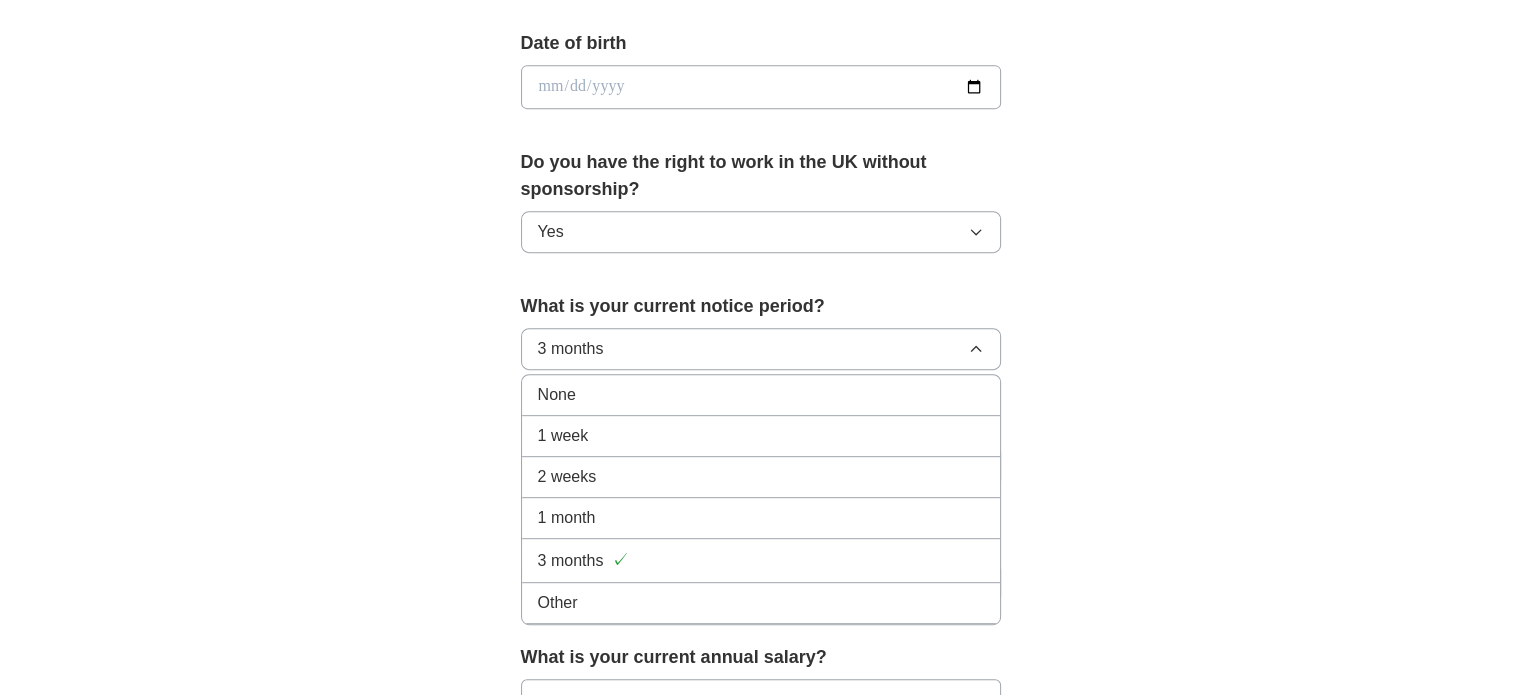 click on "1 month" at bounding box center (761, 518) 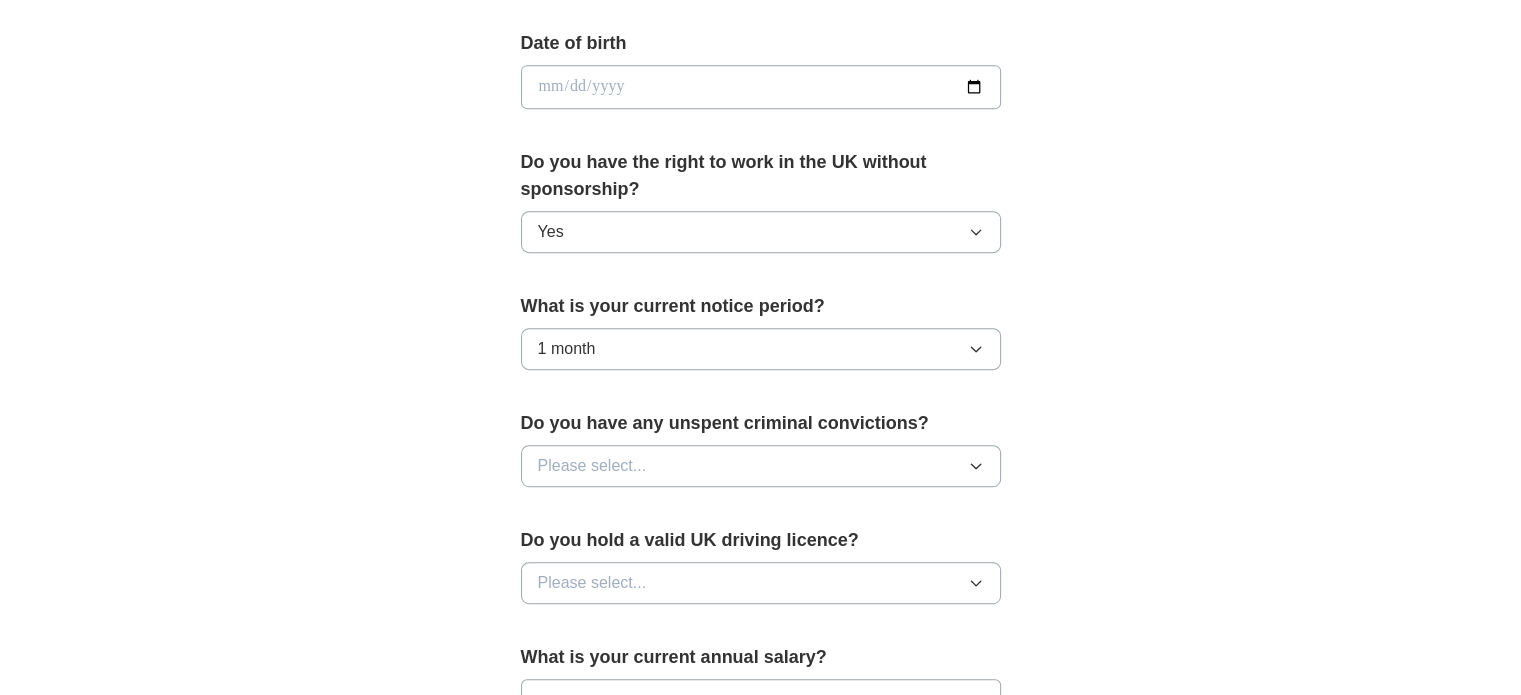 click on "**********" at bounding box center [761, 61] 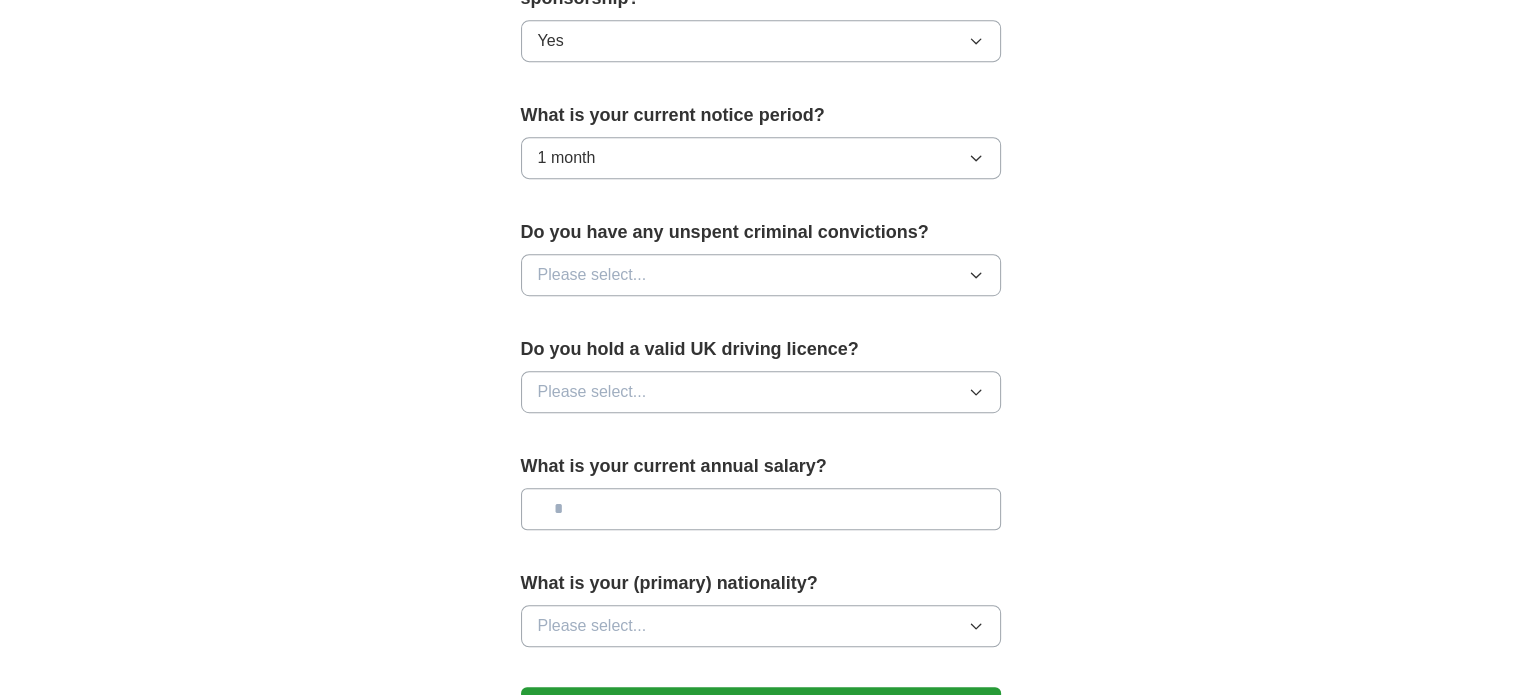 scroll, scrollTop: 1088, scrollLeft: 0, axis: vertical 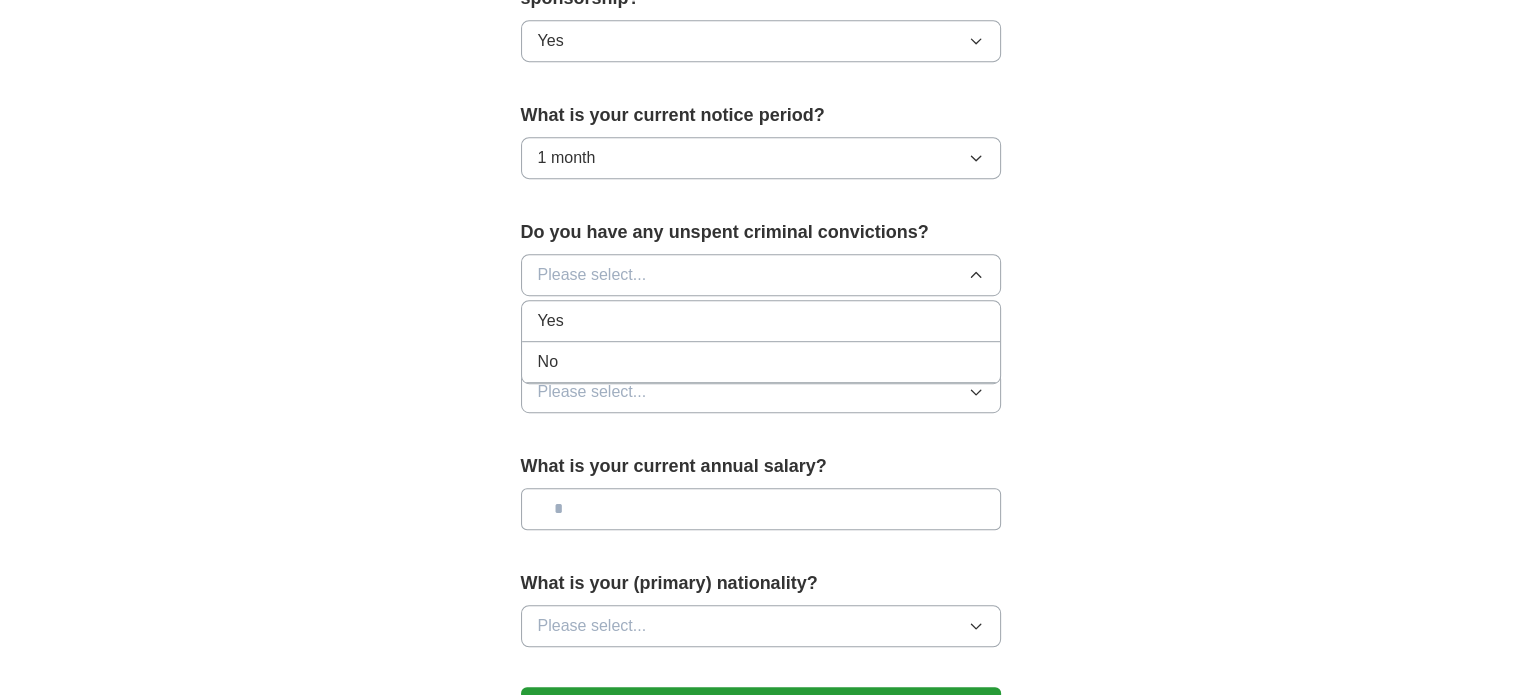 click on "No" at bounding box center [761, 362] 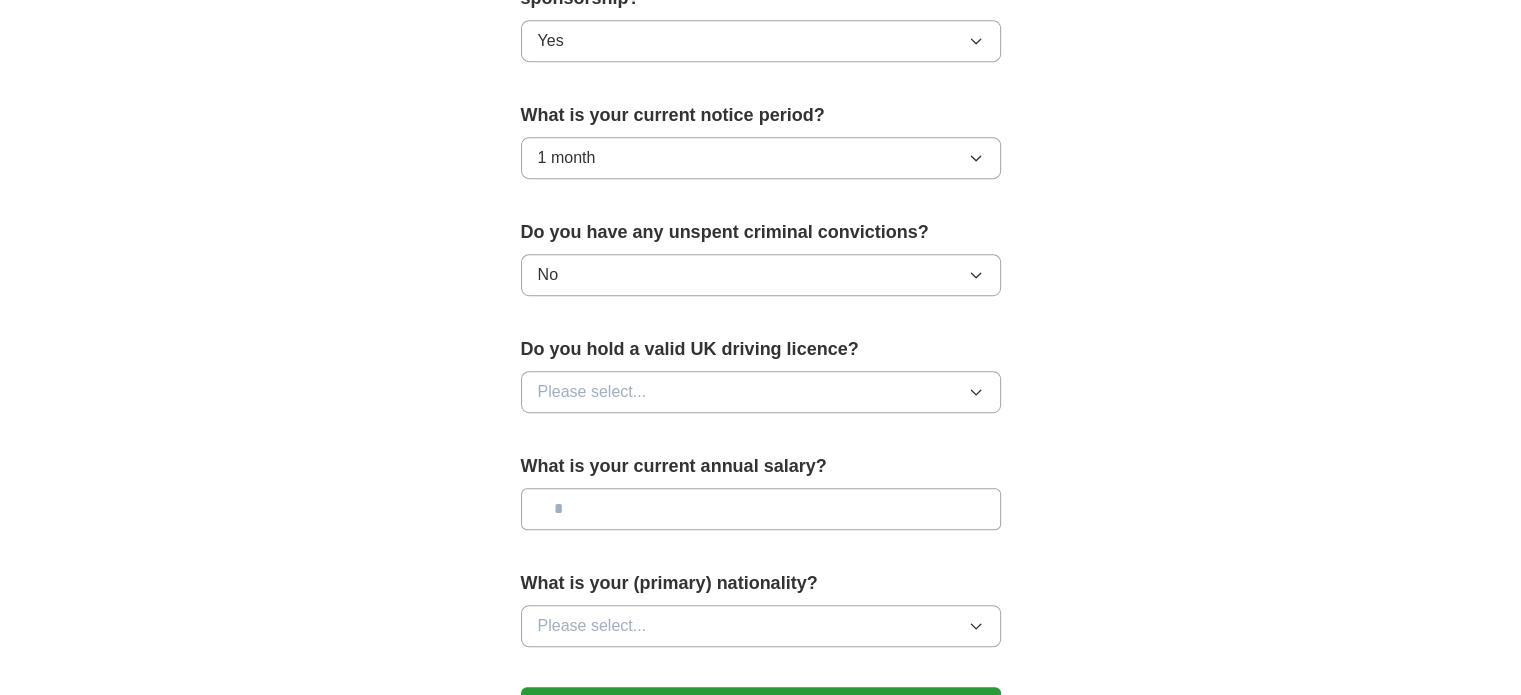click on "**********" at bounding box center (761, -130) 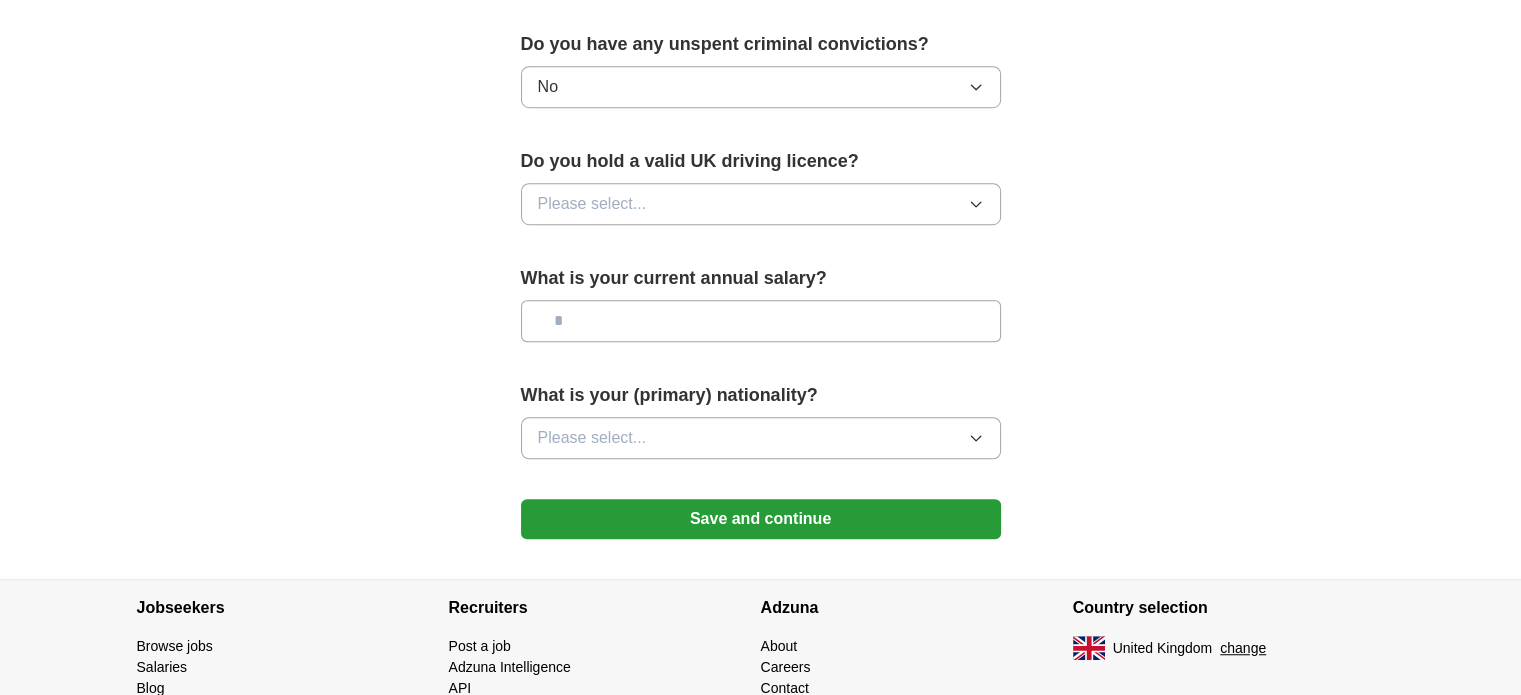 scroll, scrollTop: 1276, scrollLeft: 0, axis: vertical 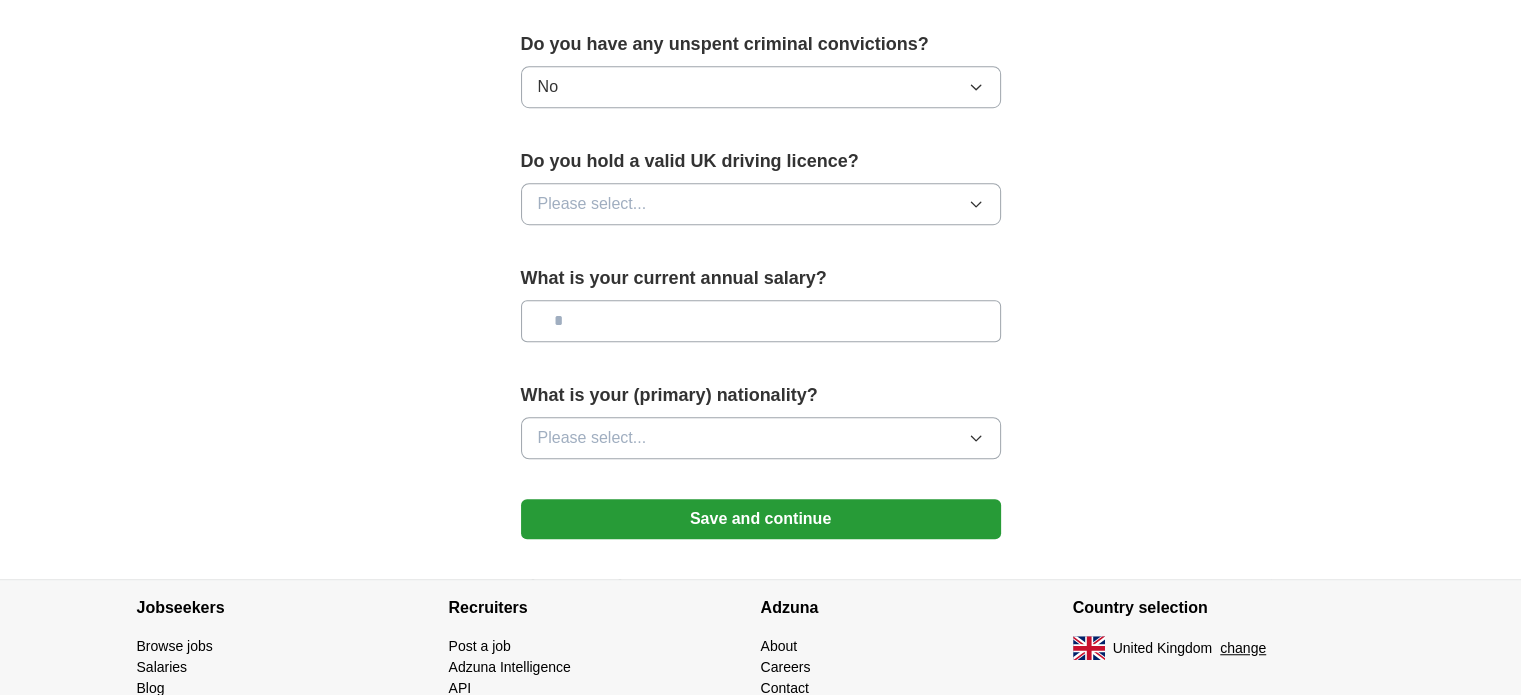 click on "Please select..." at bounding box center [761, 204] 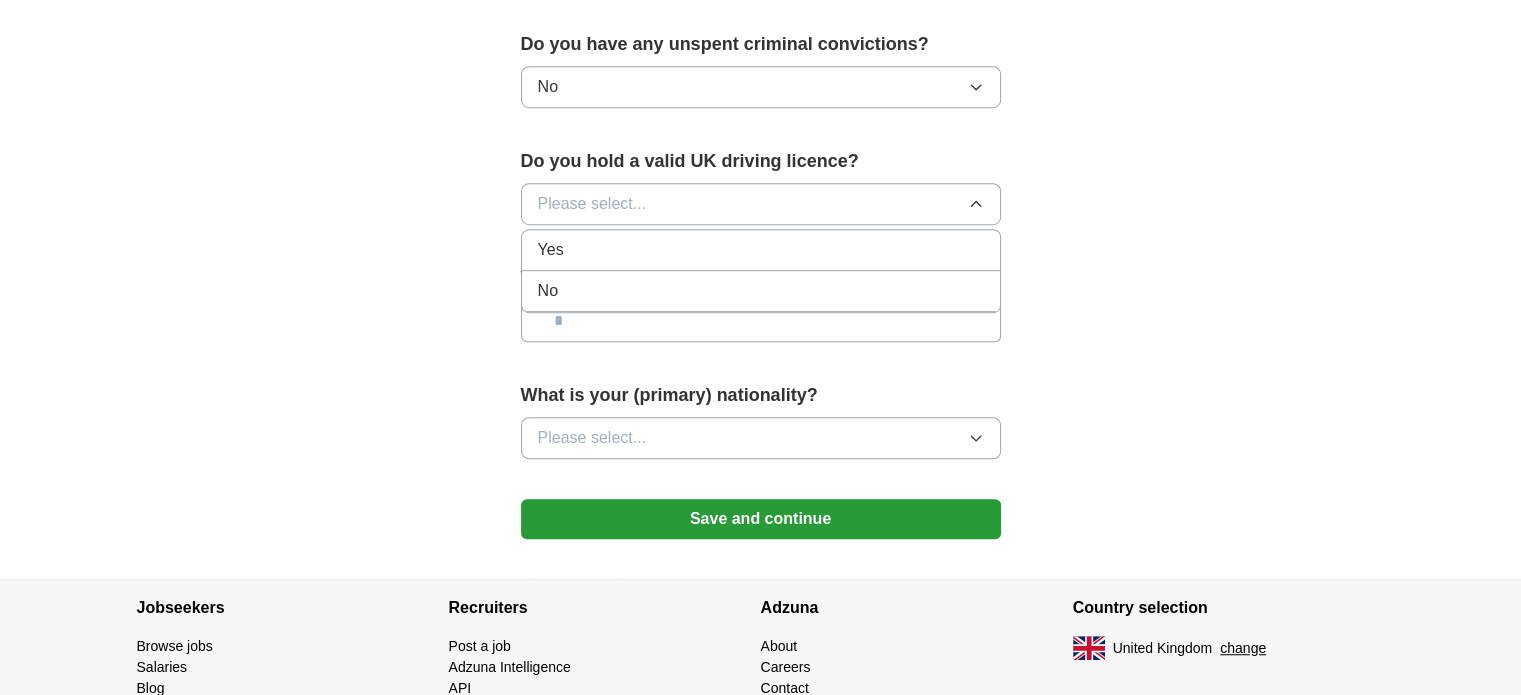 click on "Yes" at bounding box center (761, 250) 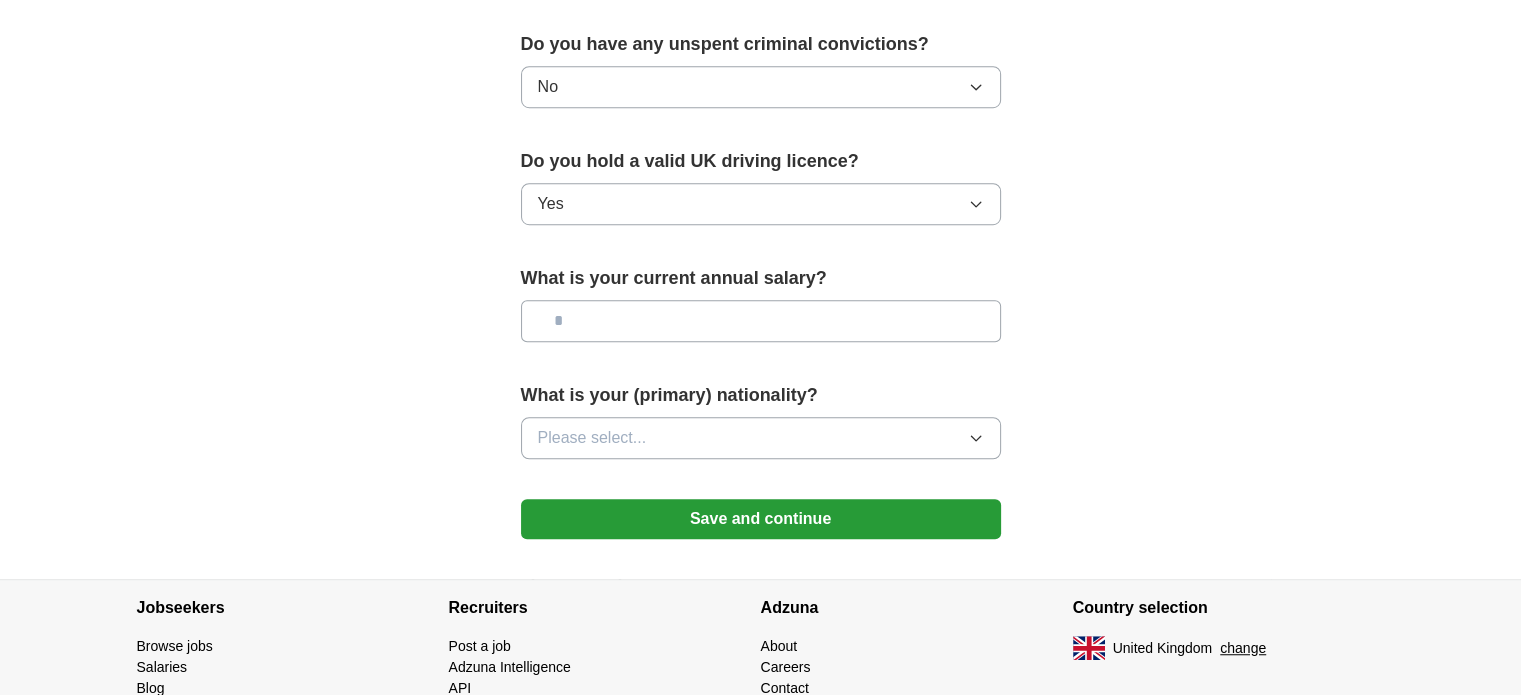 click on "**********" at bounding box center (761, -262) 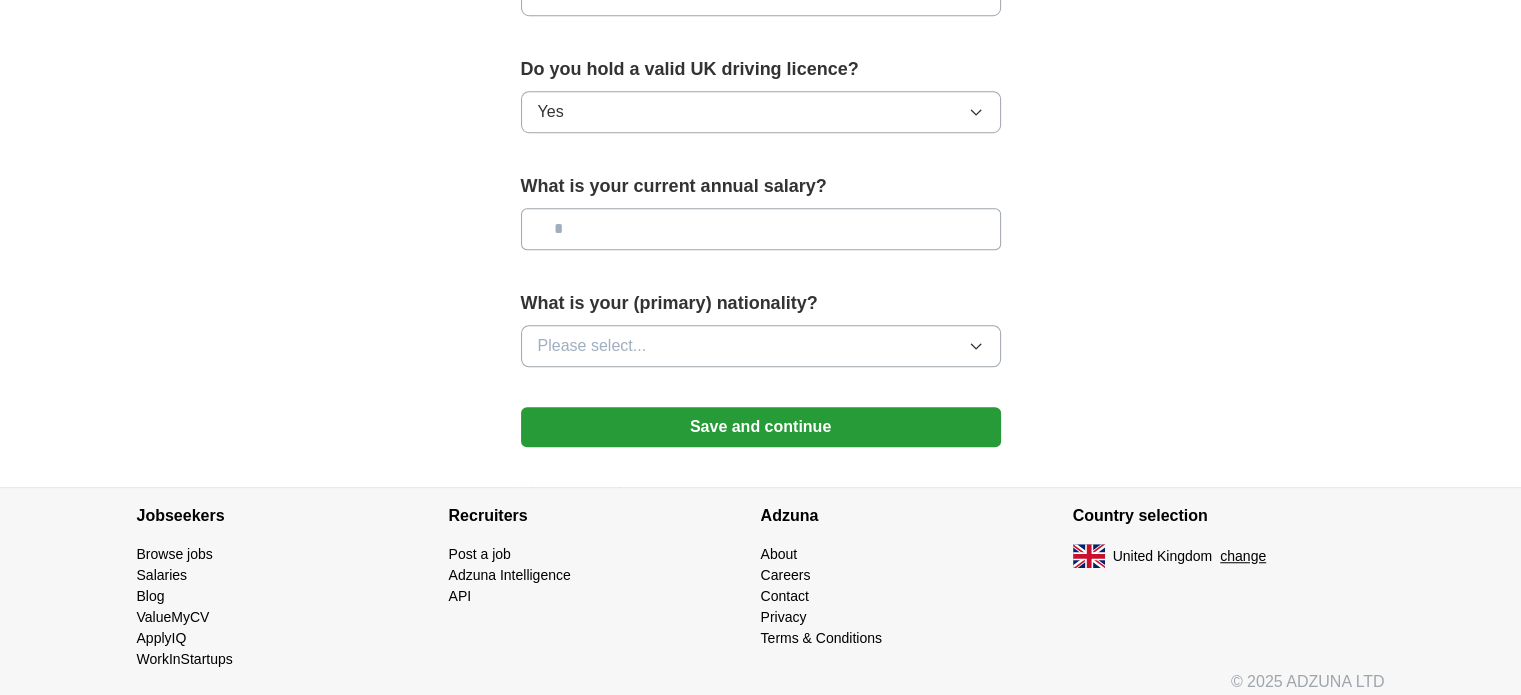 scroll, scrollTop: 1376, scrollLeft: 0, axis: vertical 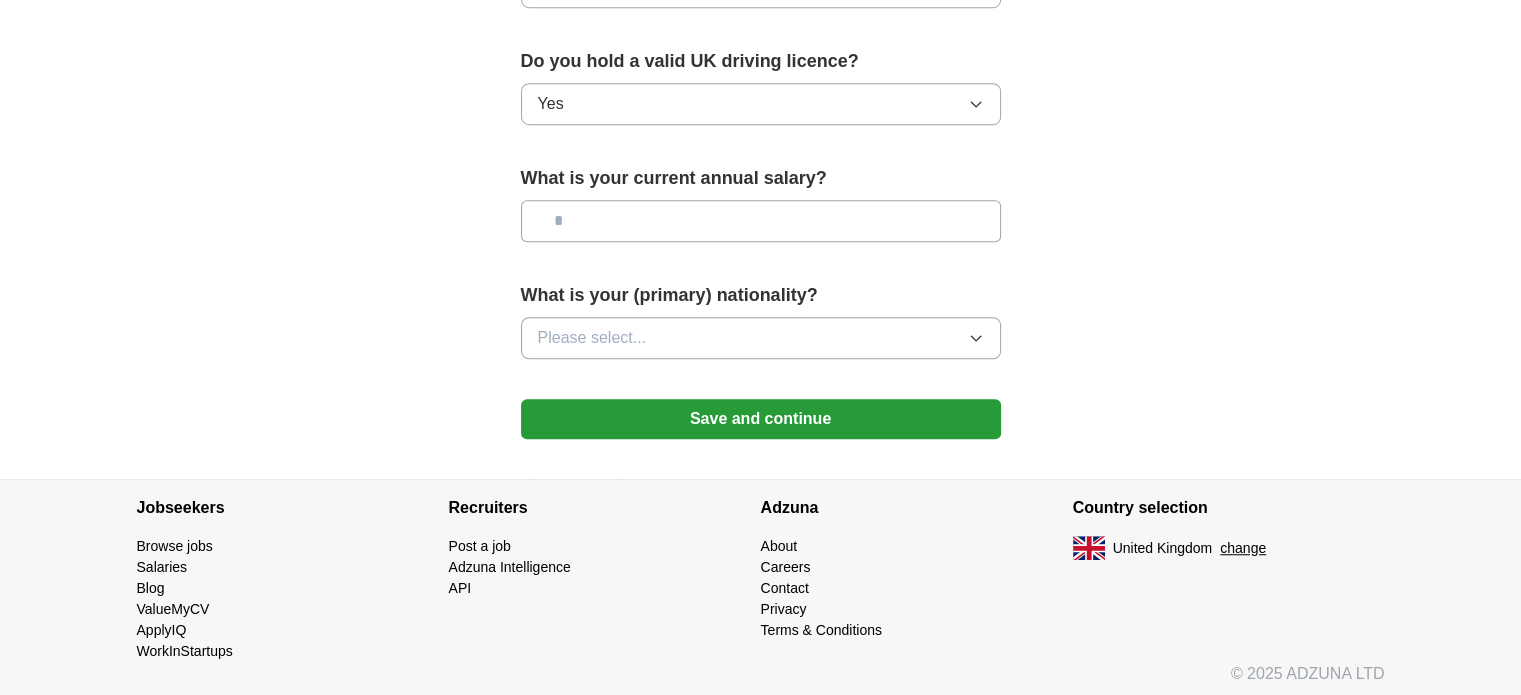 click at bounding box center [761, 221] 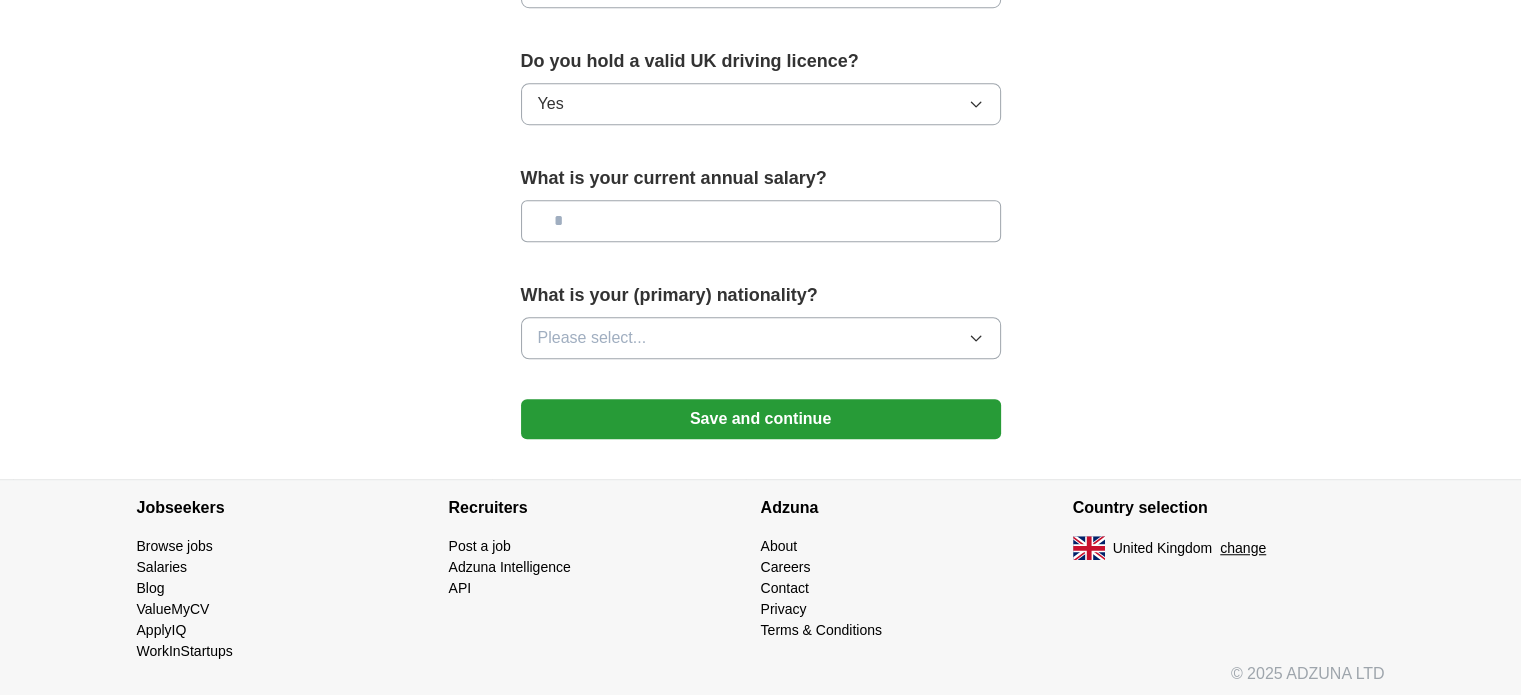 click on "Please select..." at bounding box center (761, 338) 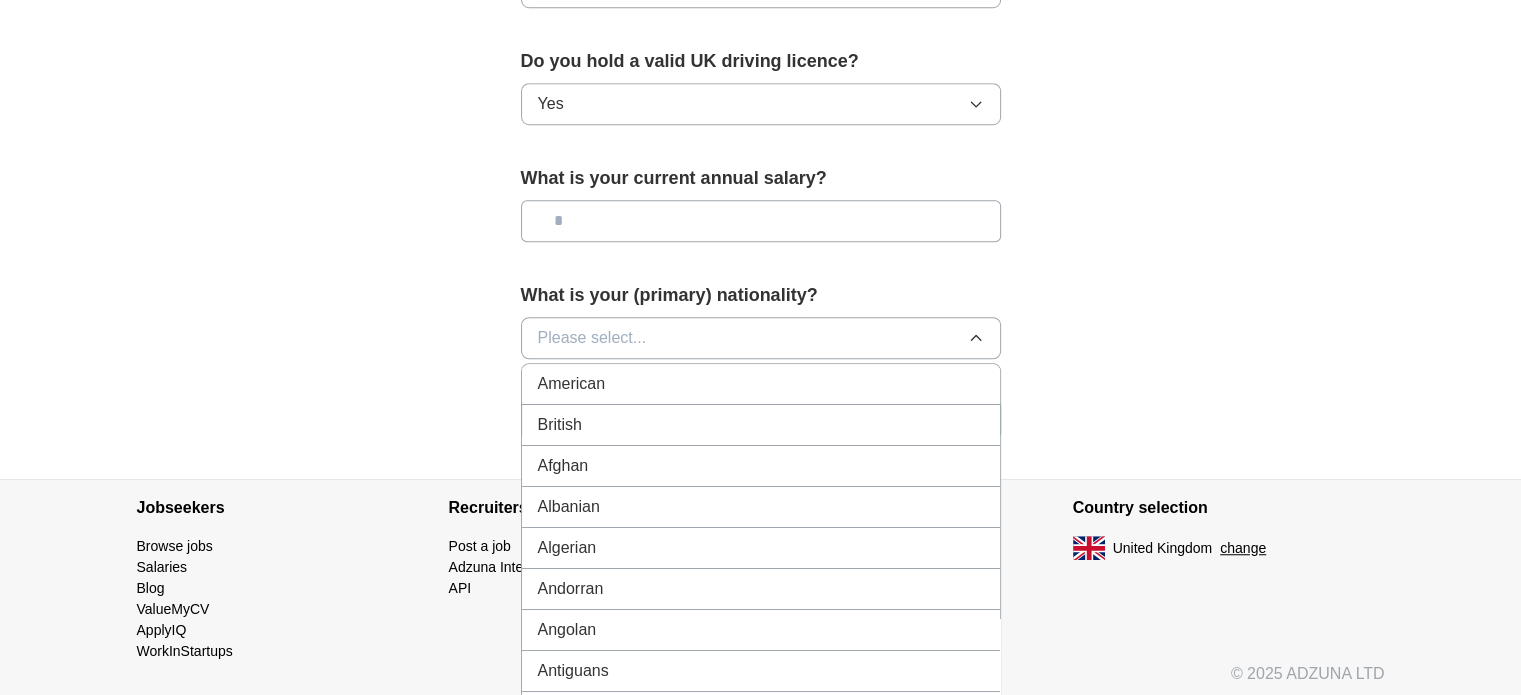 click on "British" at bounding box center [761, 425] 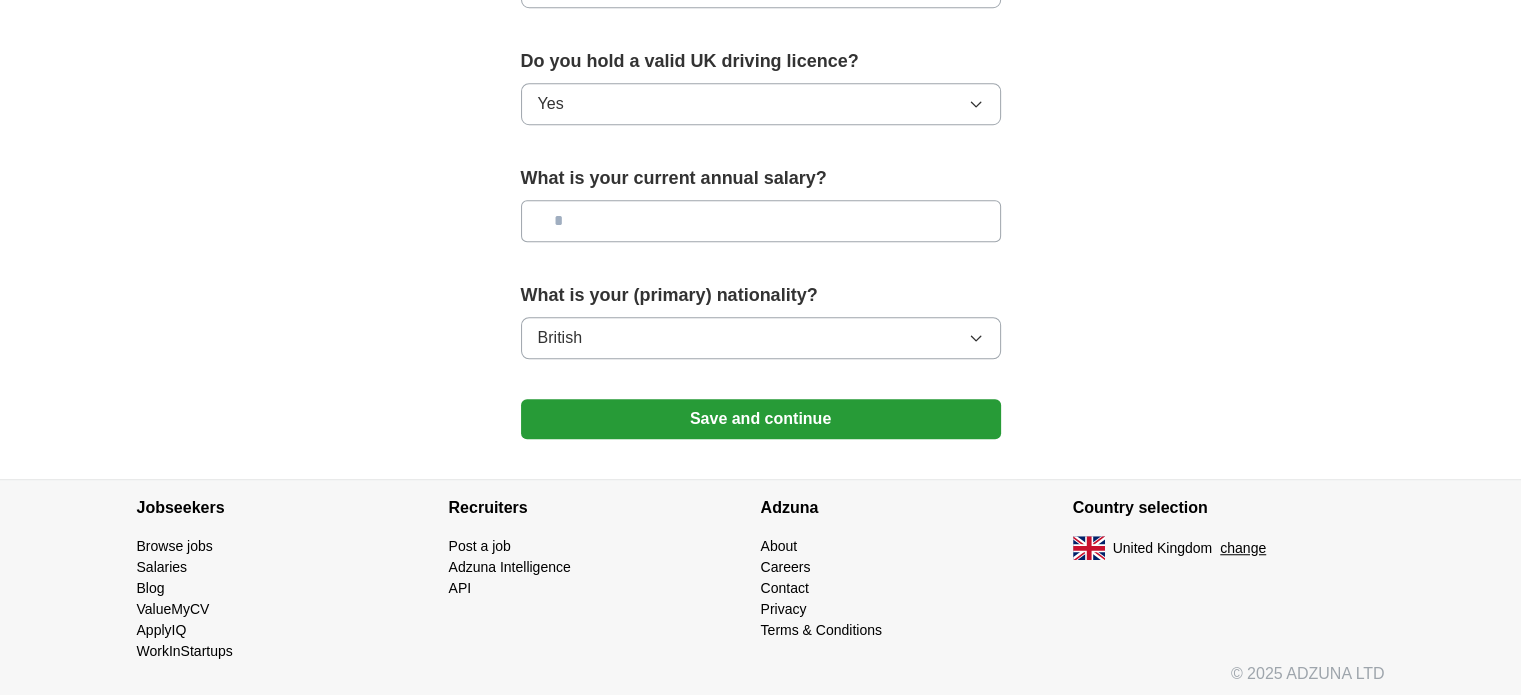click on "Save and continue" at bounding box center (761, 419) 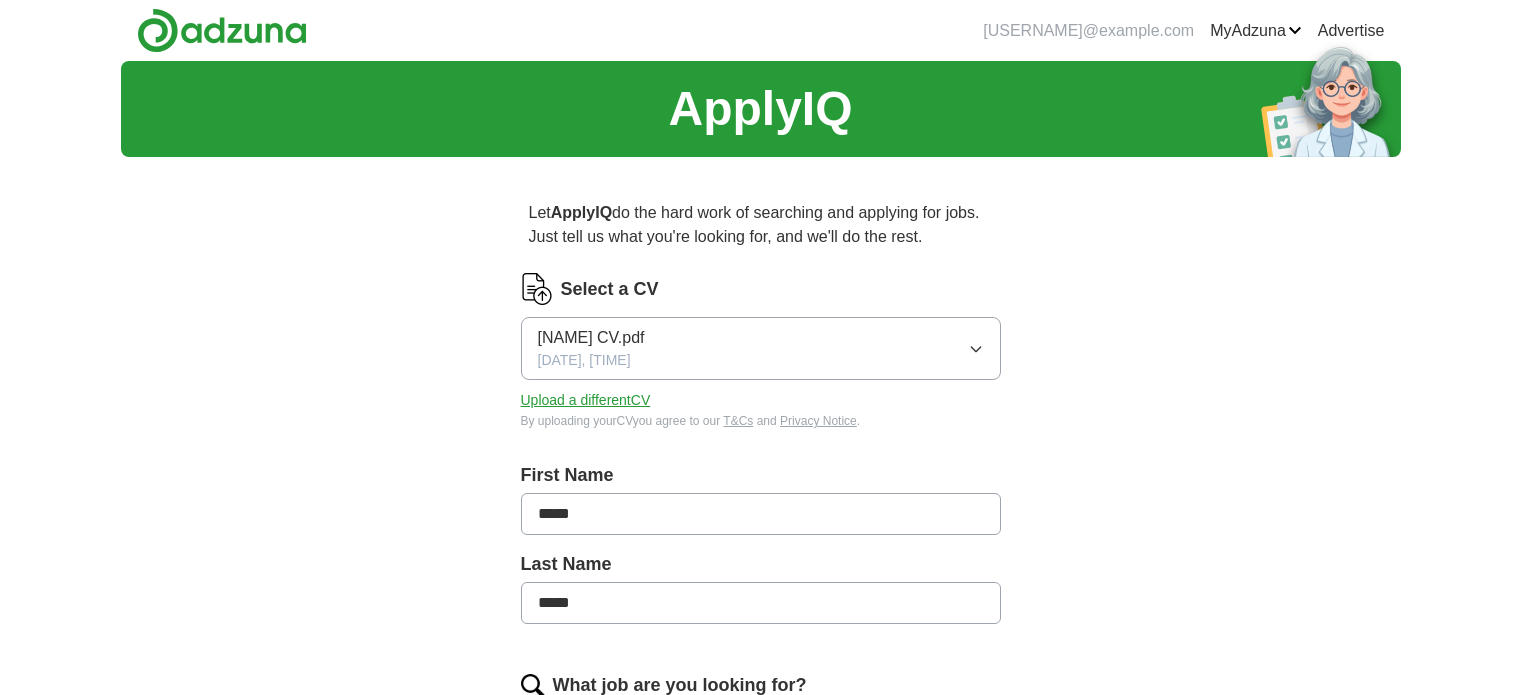scroll, scrollTop: 0, scrollLeft: 0, axis: both 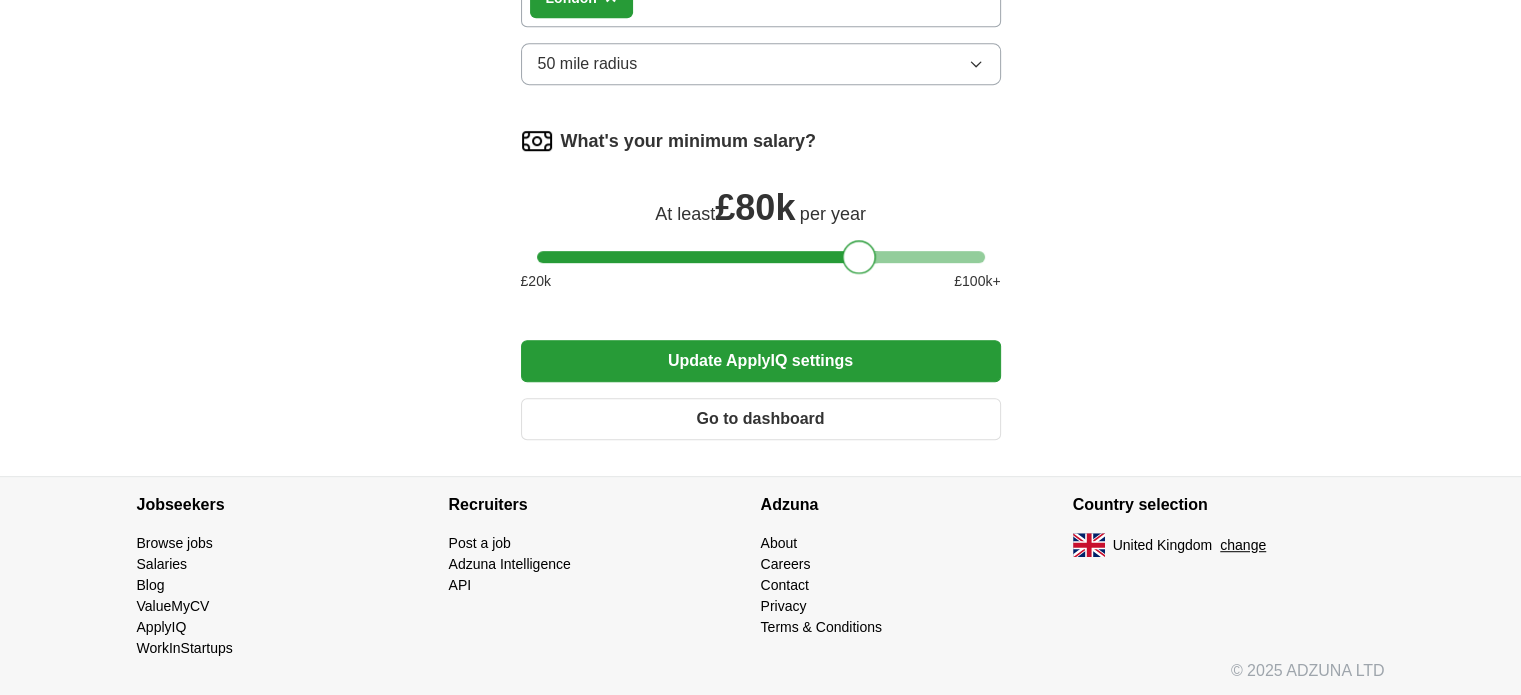 drag, startPoint x: 840, startPoint y: 257, endPoint x: 867, endPoint y: 260, distance: 27.166155 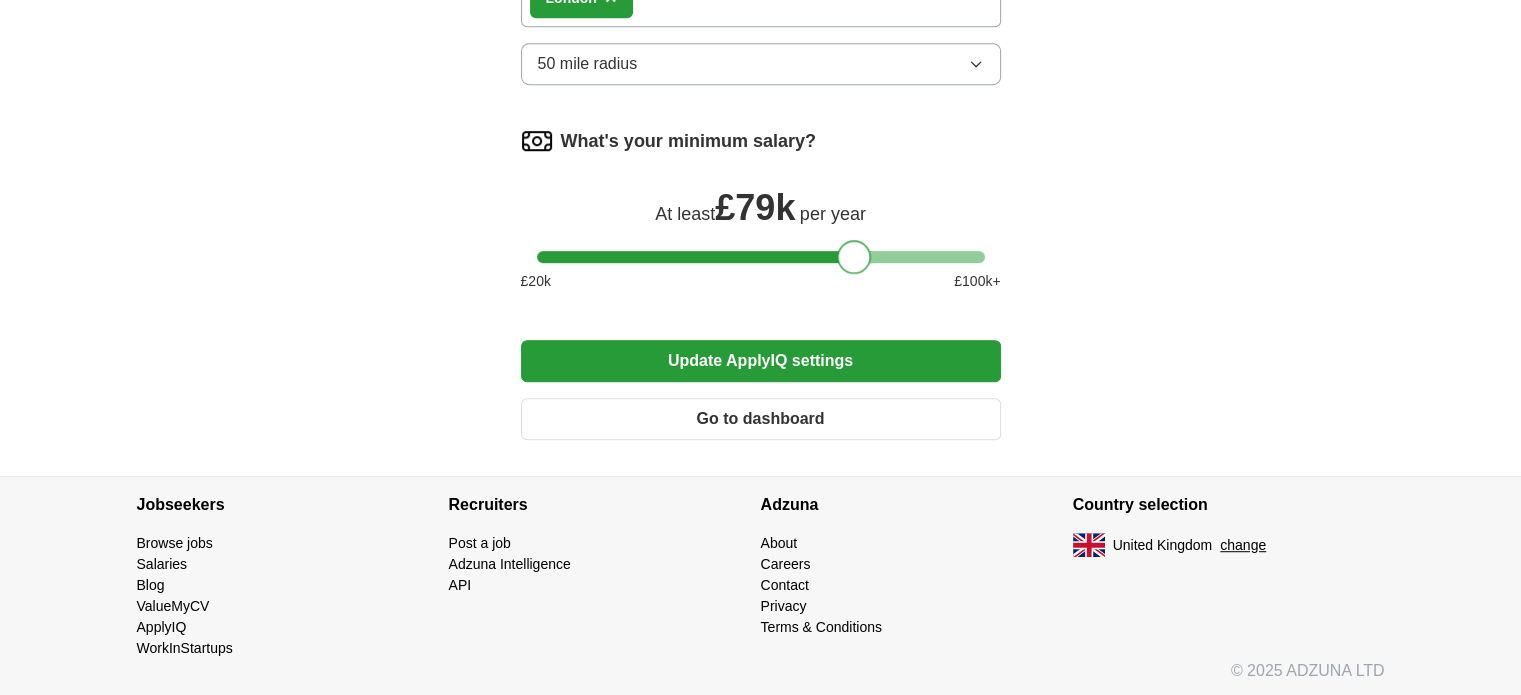 click at bounding box center (854, 257) 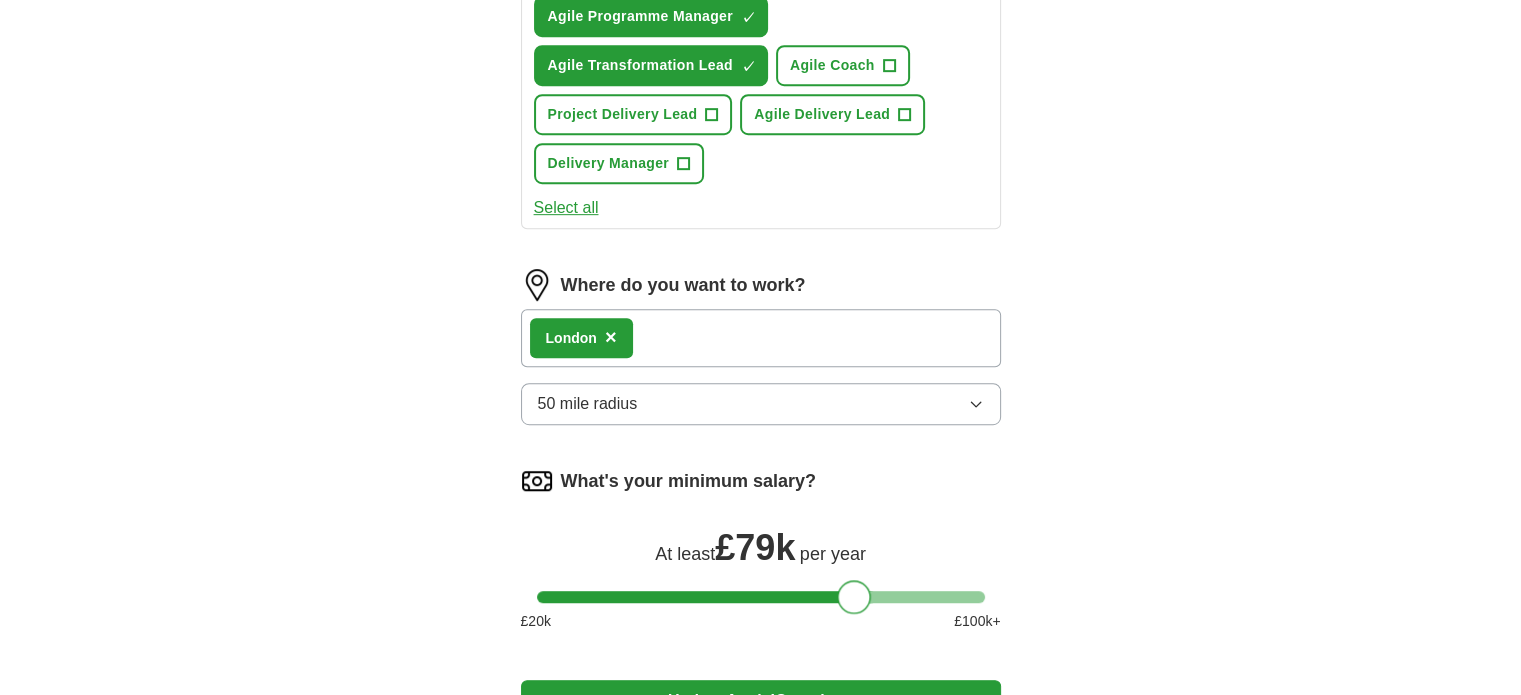 scroll, scrollTop: 1336, scrollLeft: 0, axis: vertical 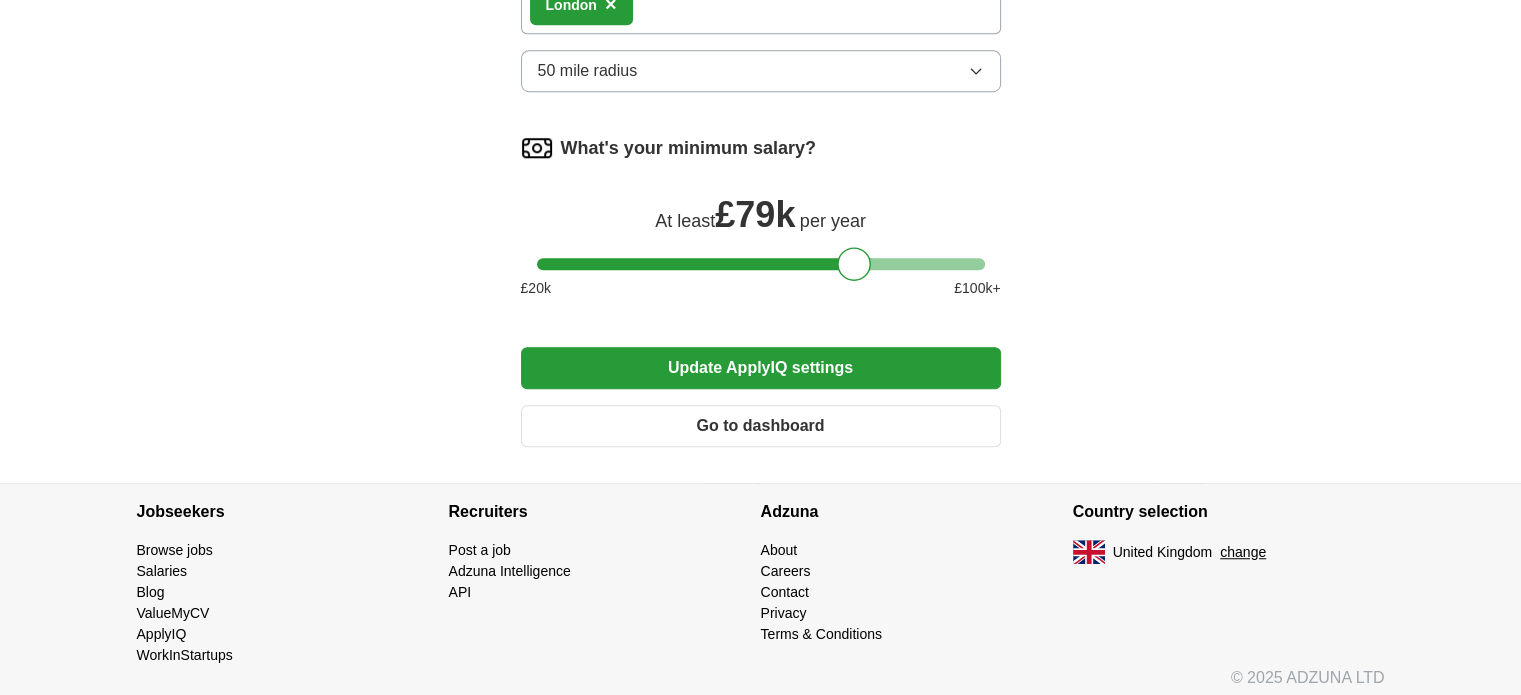 click on "Update ApplyIQ settings" at bounding box center (761, 368) 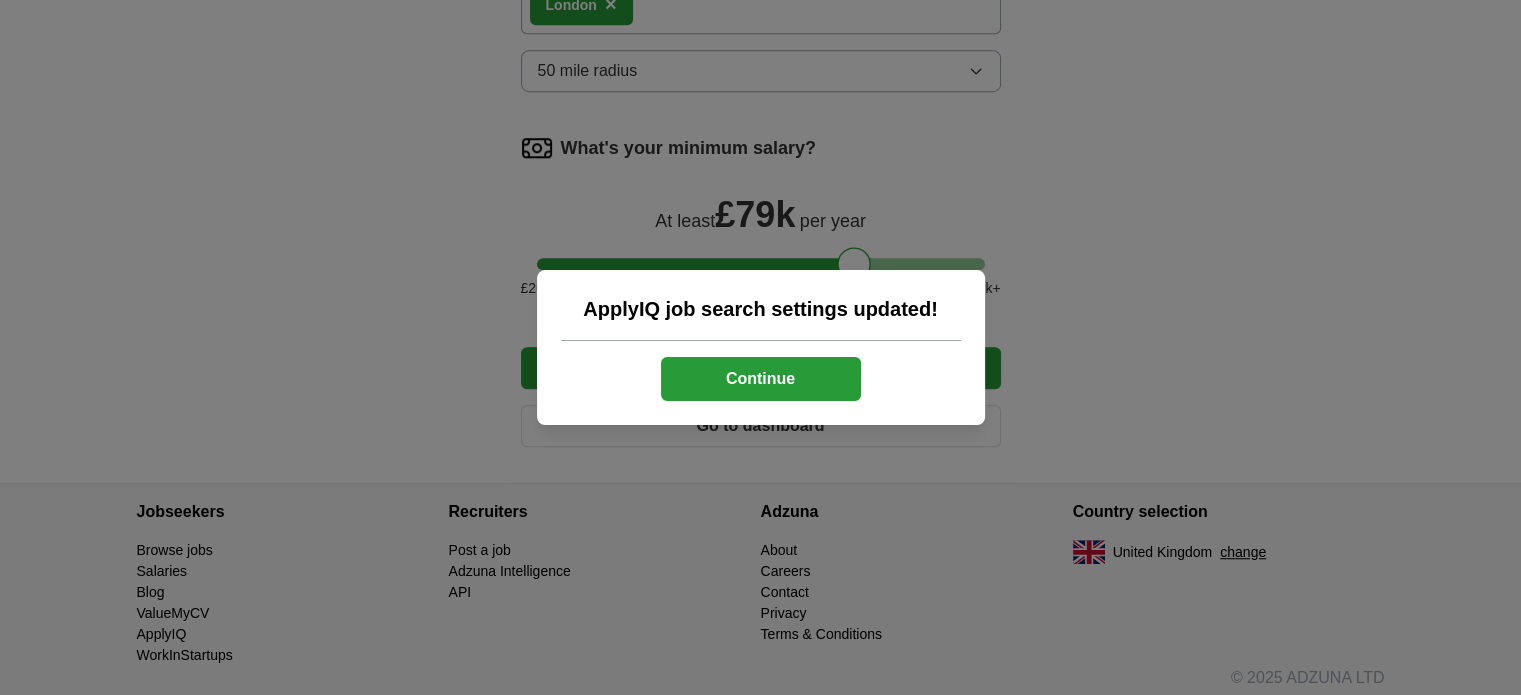 click on "Continue" at bounding box center [761, 379] 